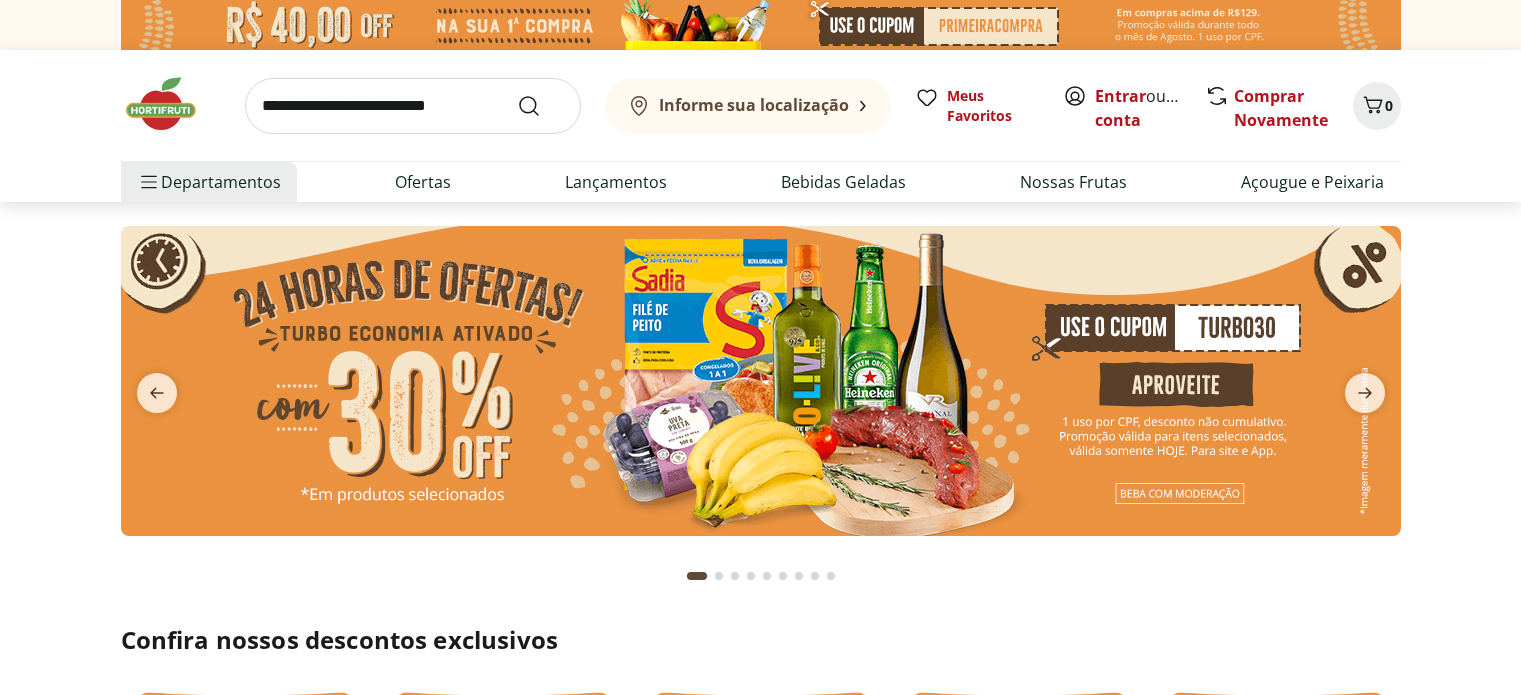 scroll, scrollTop: 0, scrollLeft: 0, axis: both 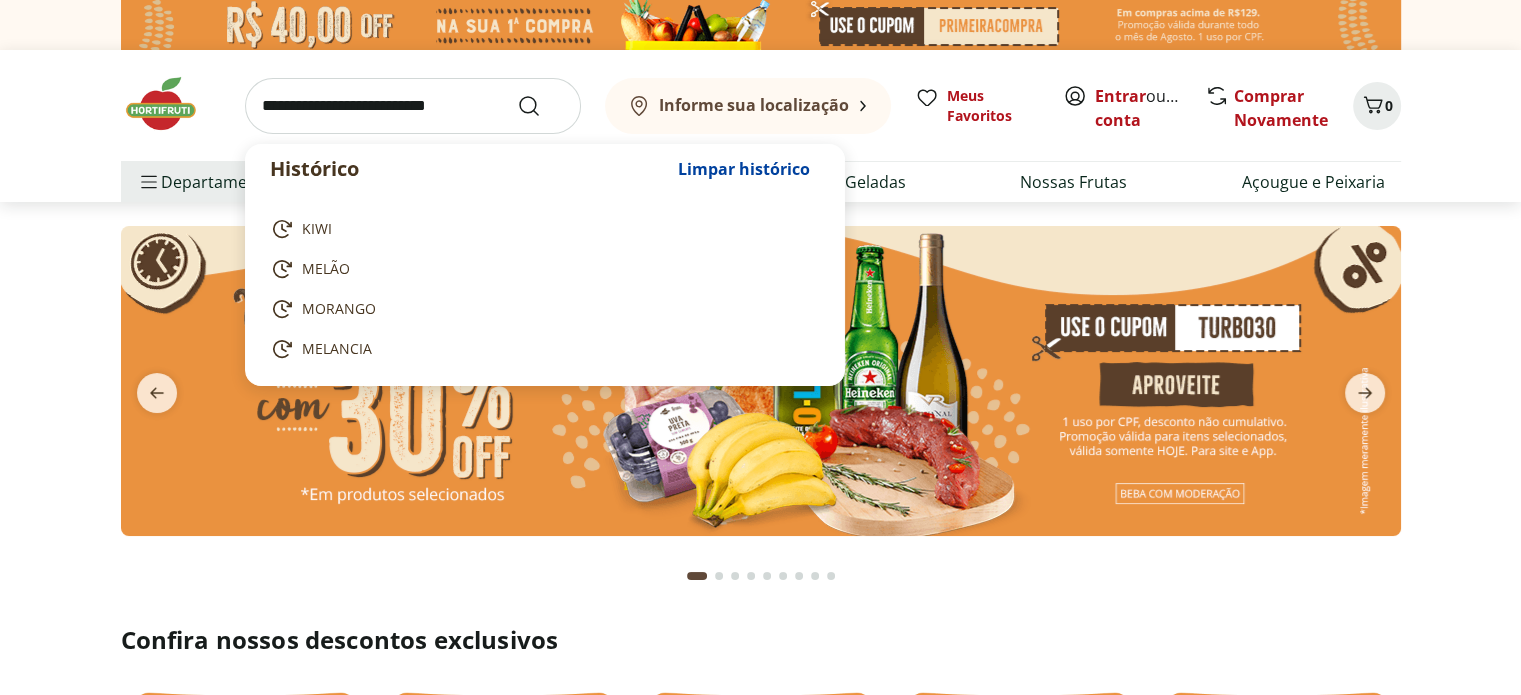 click at bounding box center [413, 106] 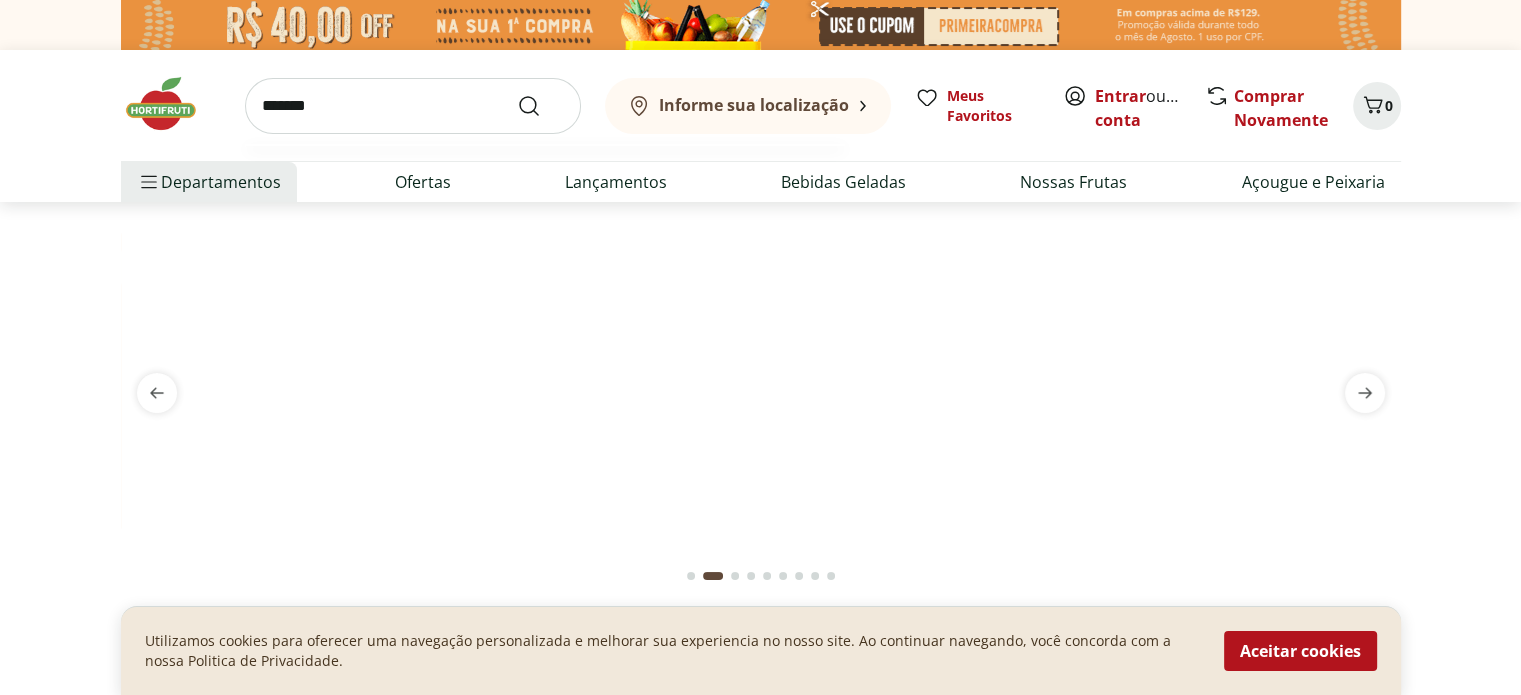 type on "*******" 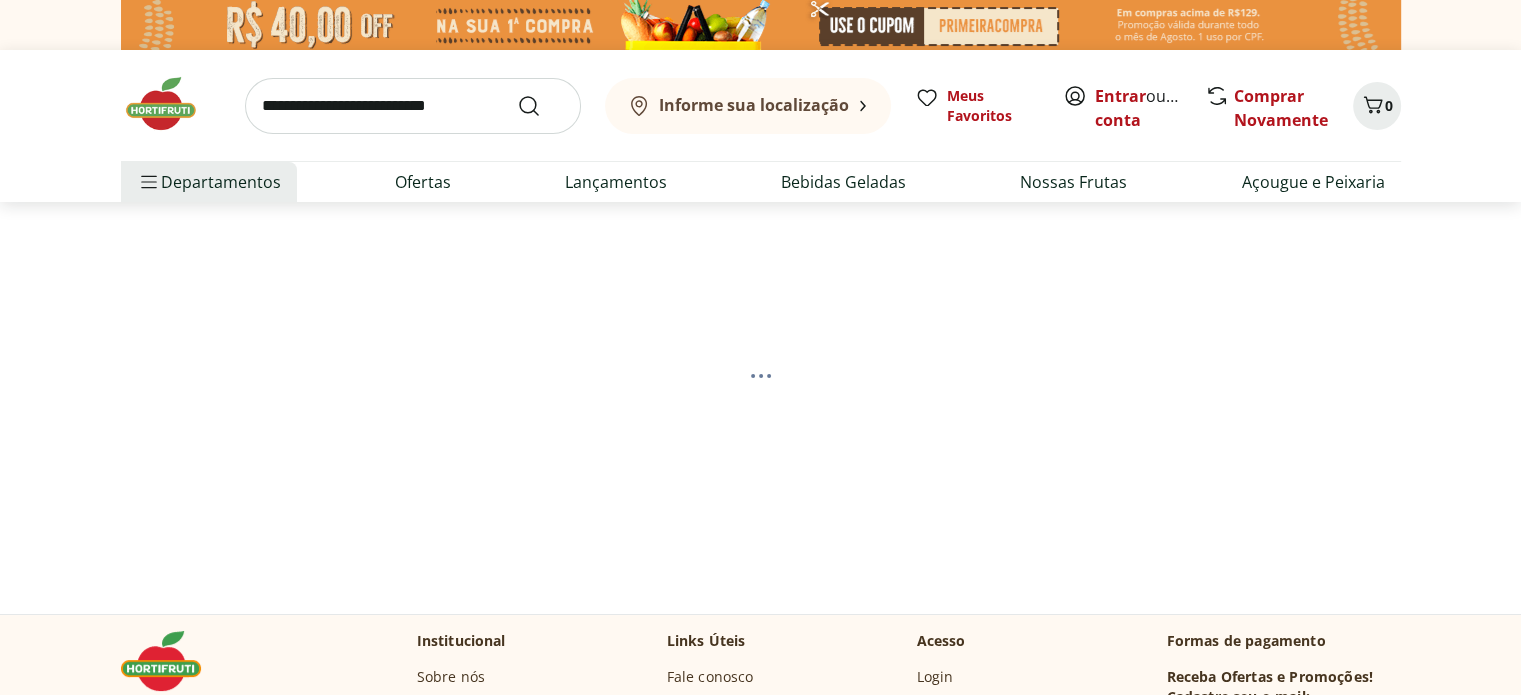 select on "**********" 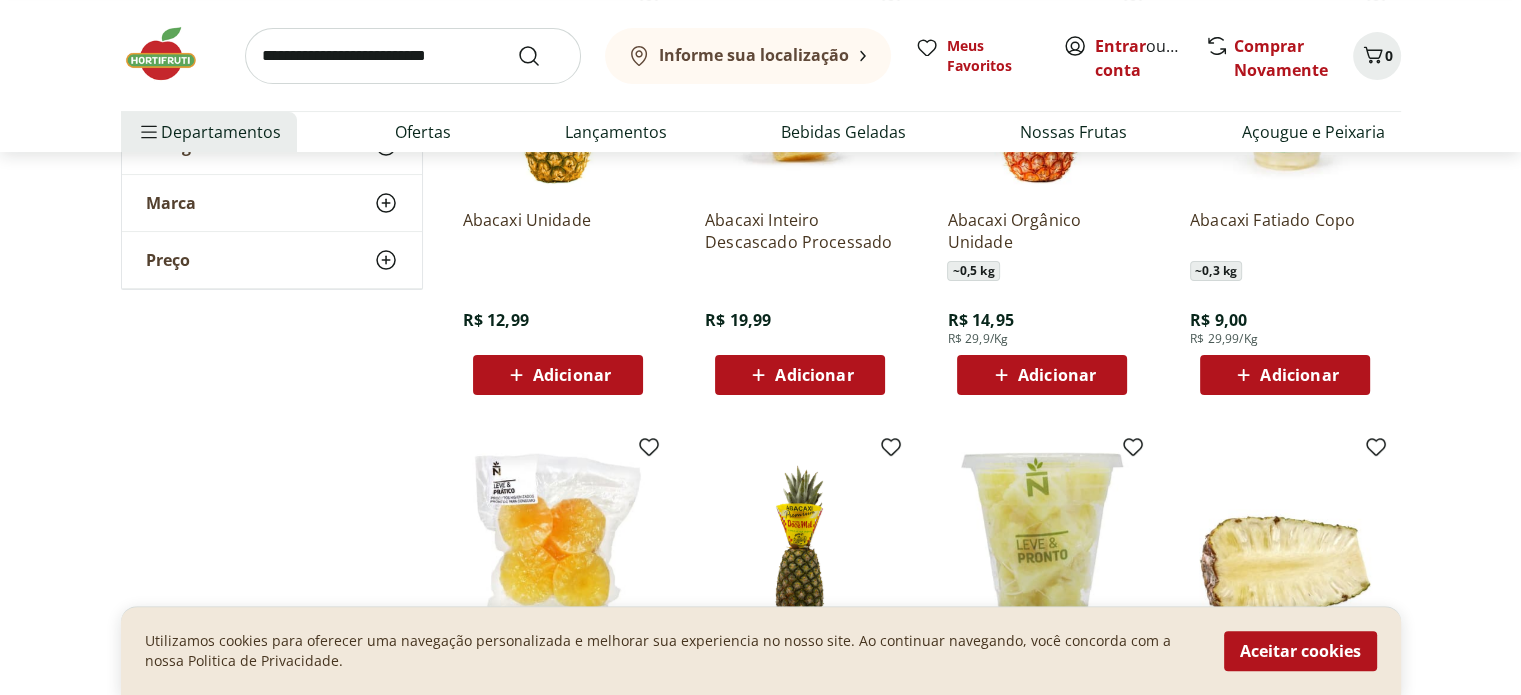 scroll, scrollTop: 300, scrollLeft: 0, axis: vertical 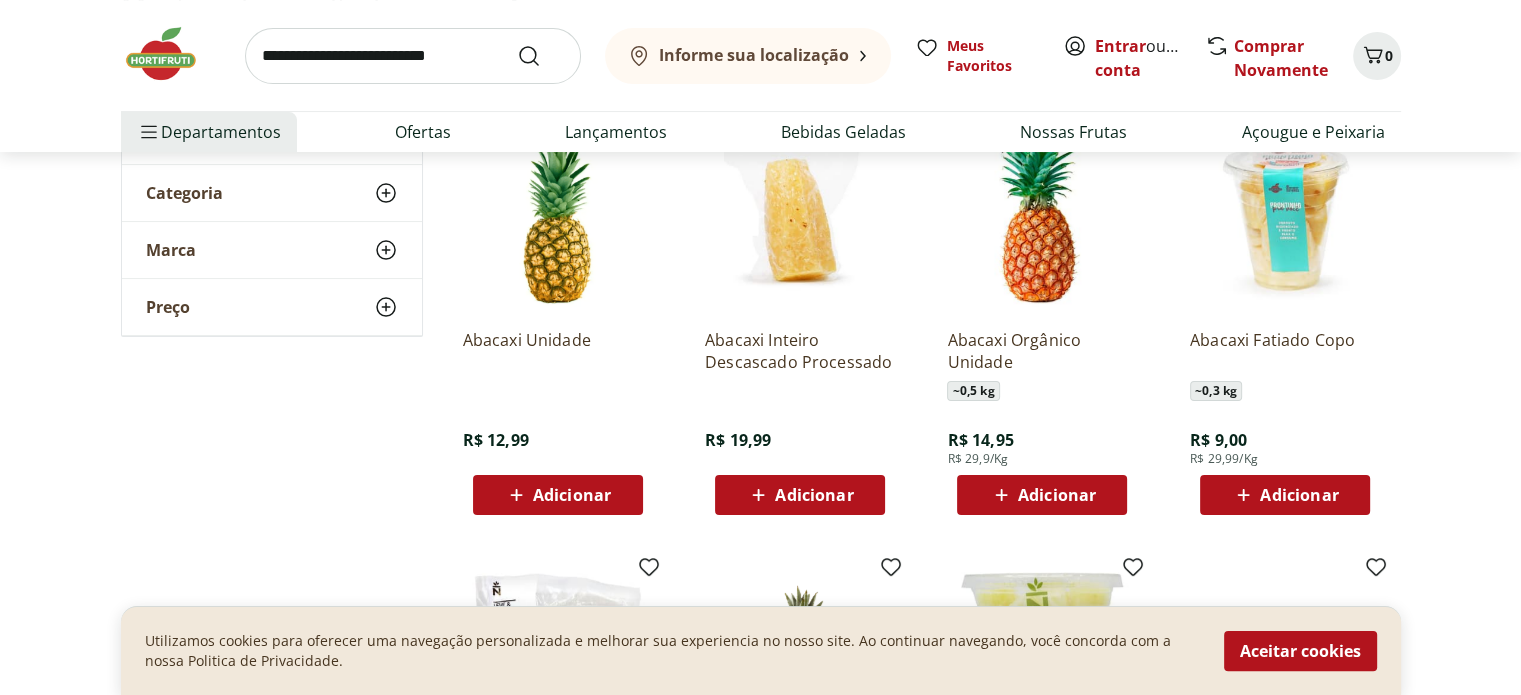 click at bounding box center (800, 218) 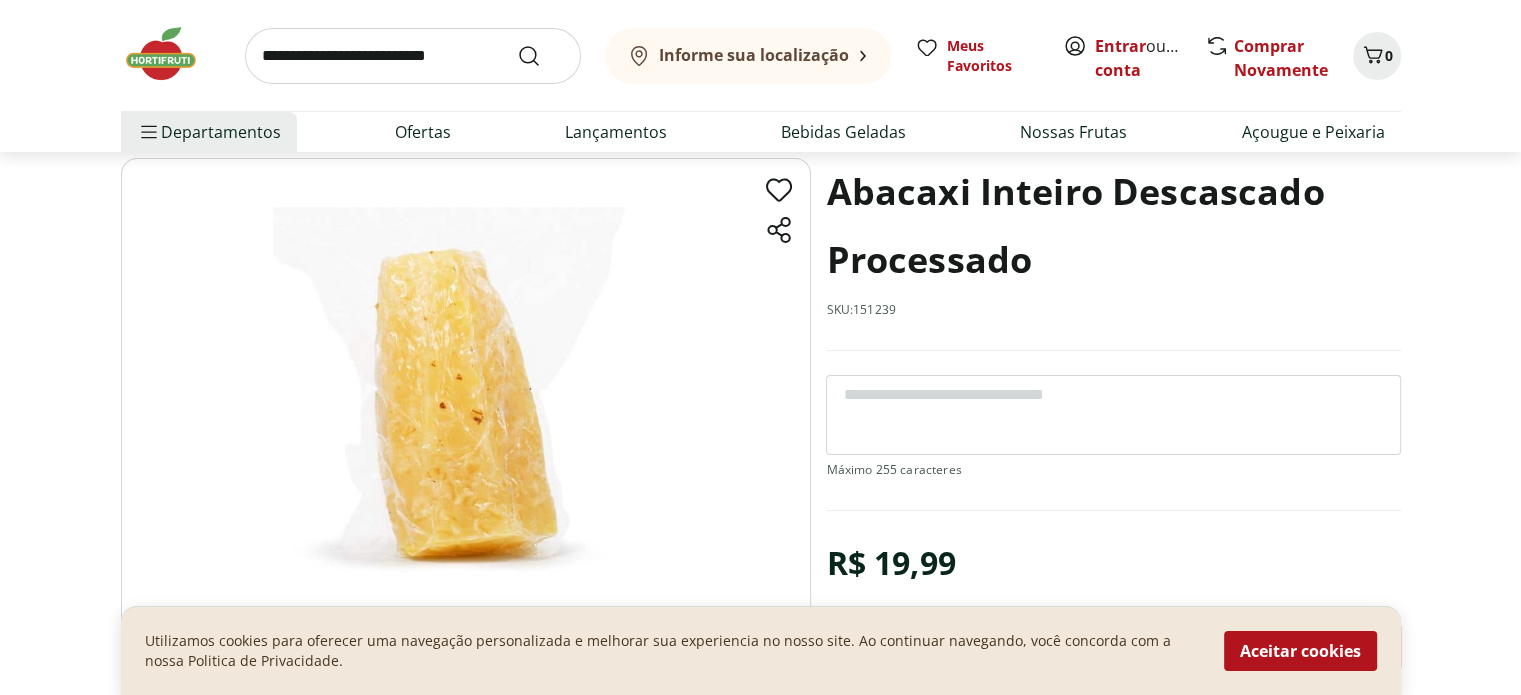 scroll, scrollTop: 0, scrollLeft: 0, axis: both 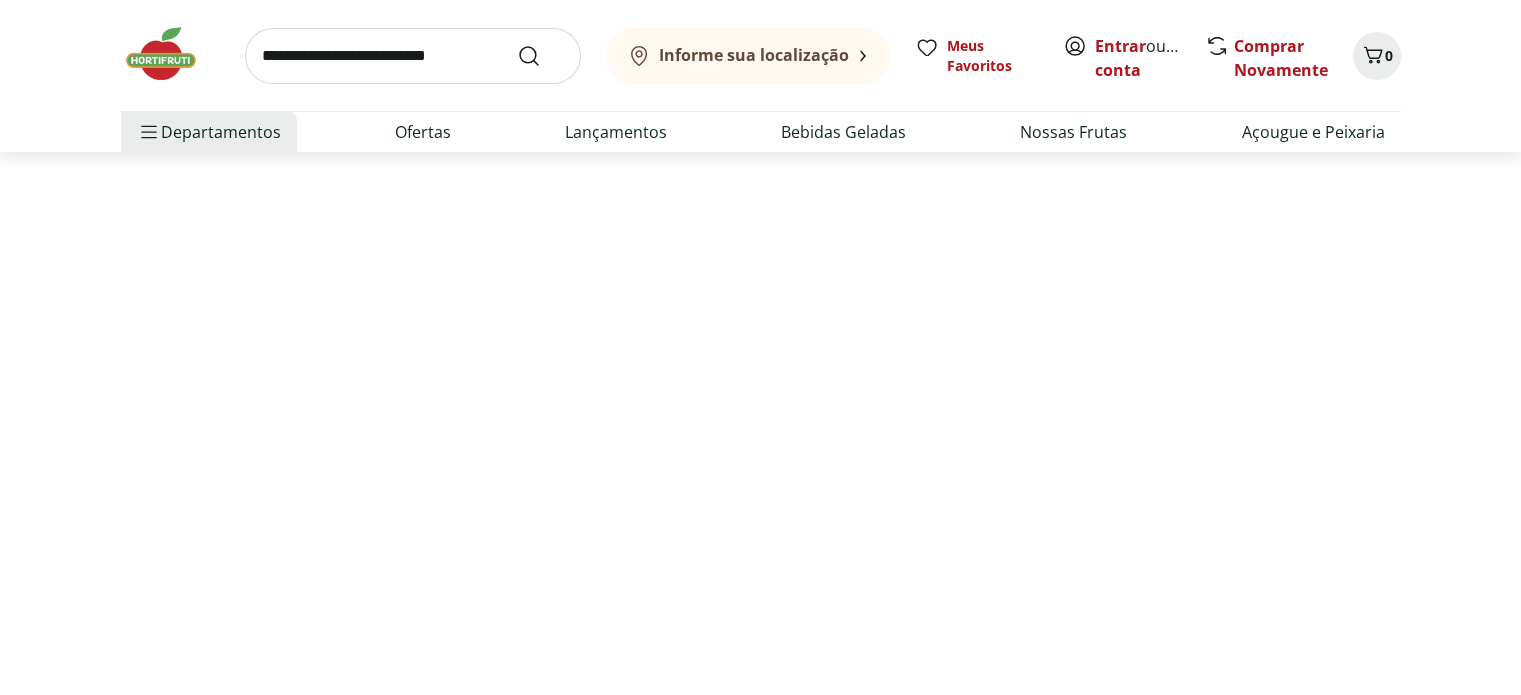 select on "**********" 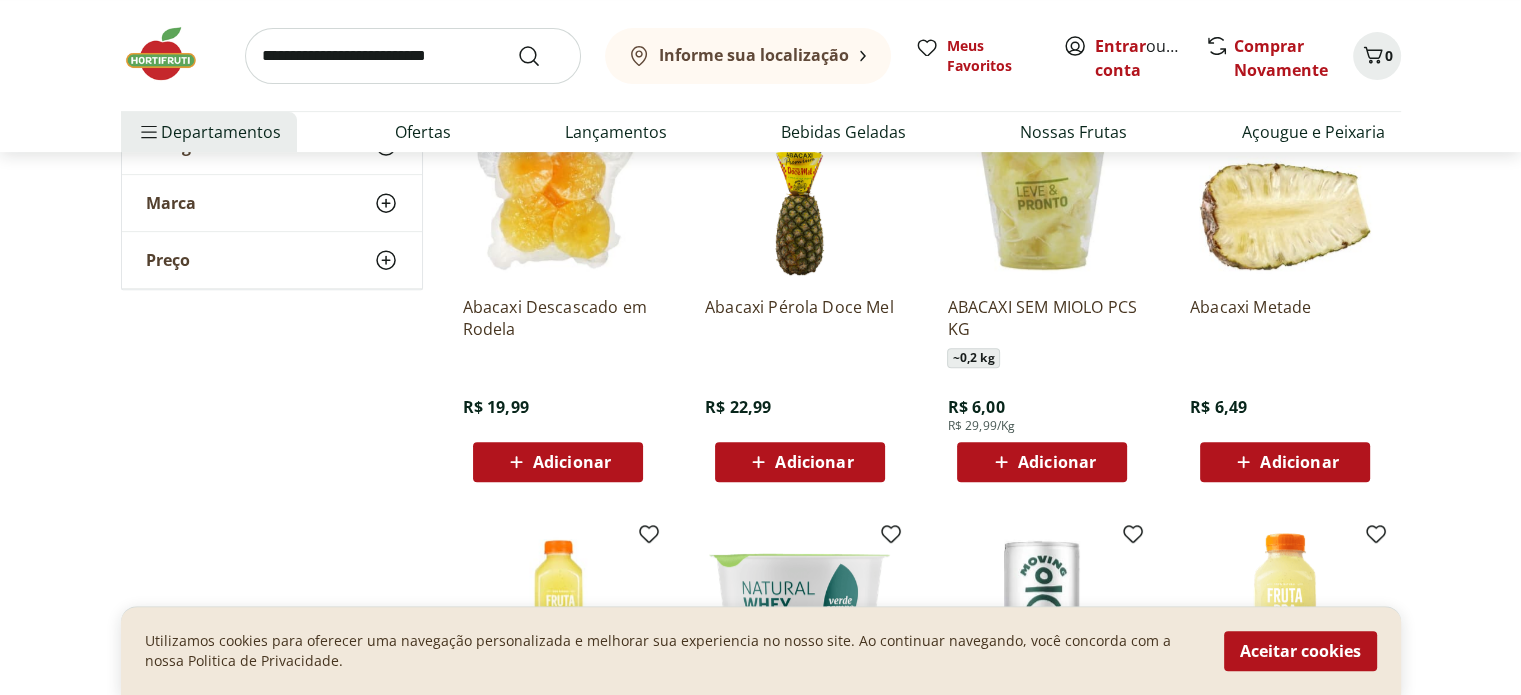 scroll, scrollTop: 700, scrollLeft: 0, axis: vertical 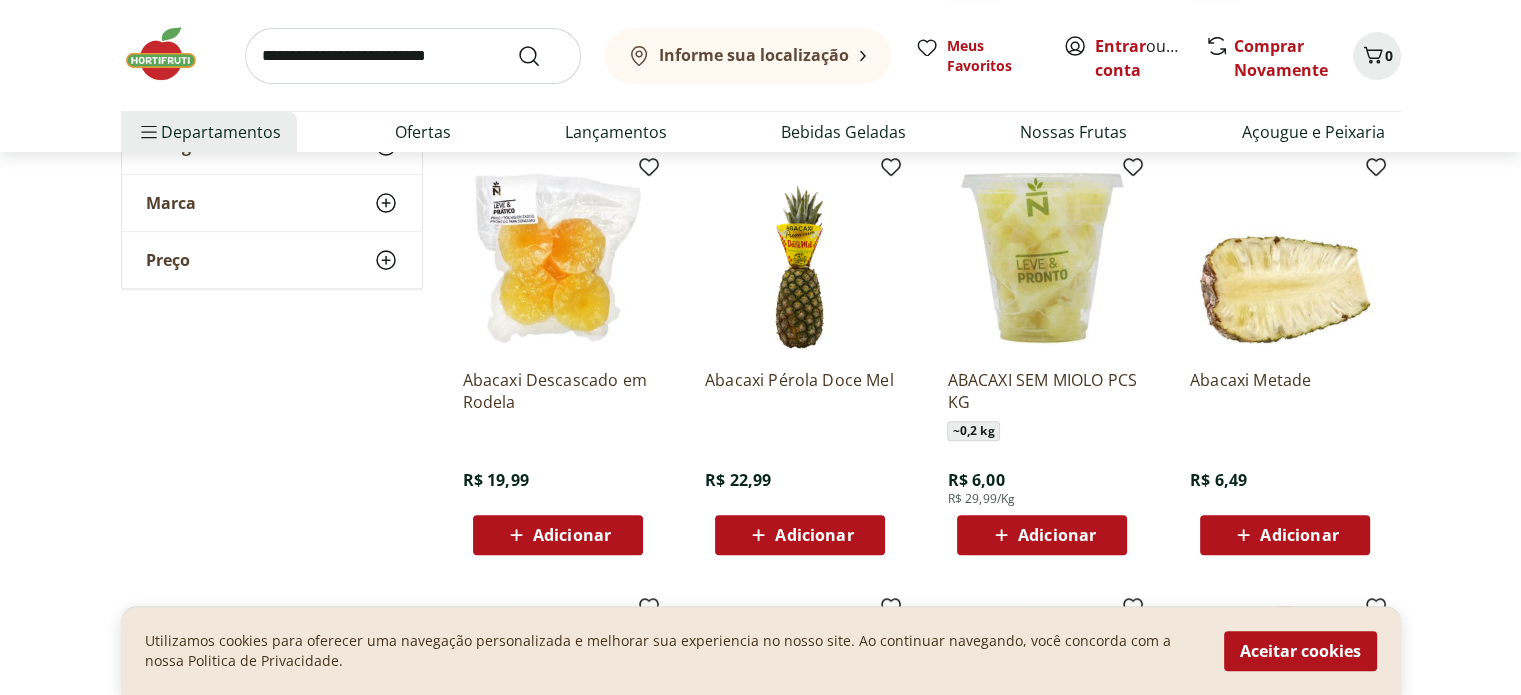 click at bounding box center (558, 258) 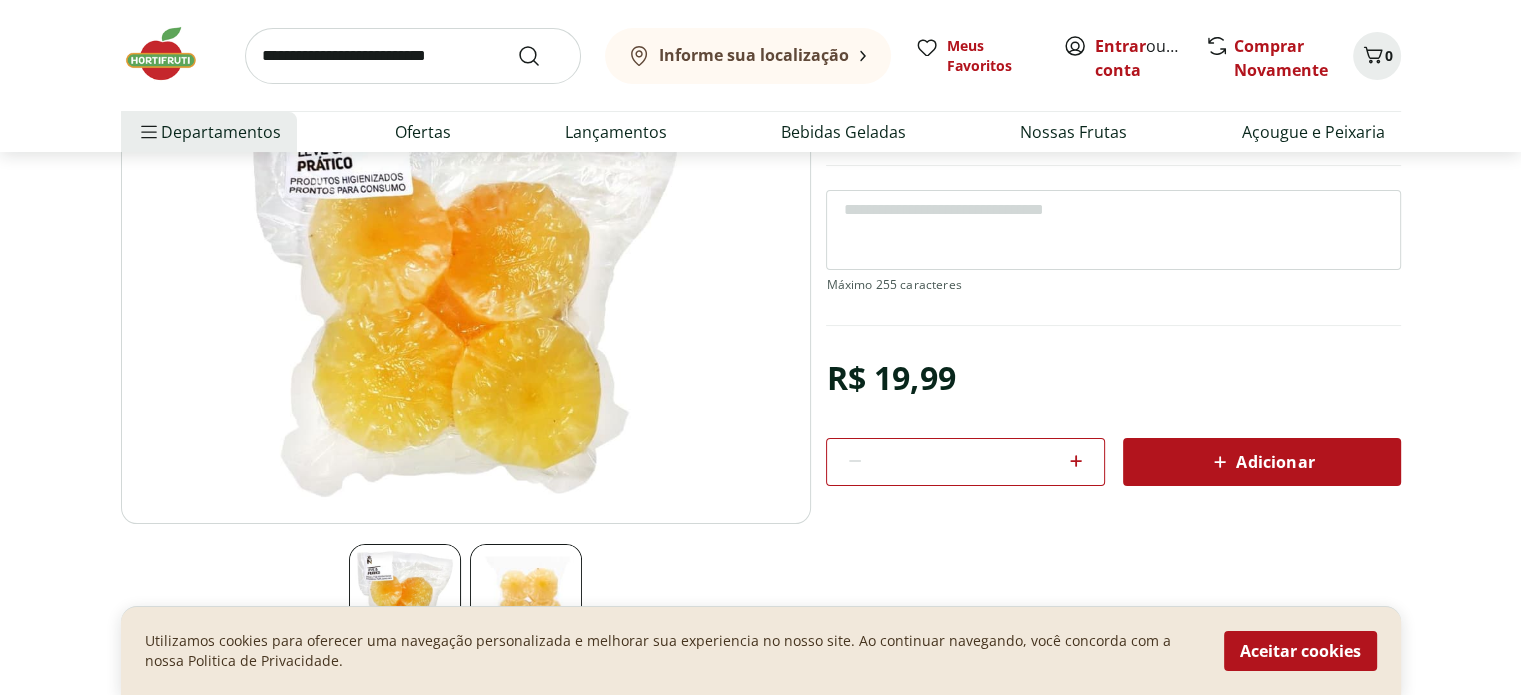 scroll, scrollTop: 0, scrollLeft: 0, axis: both 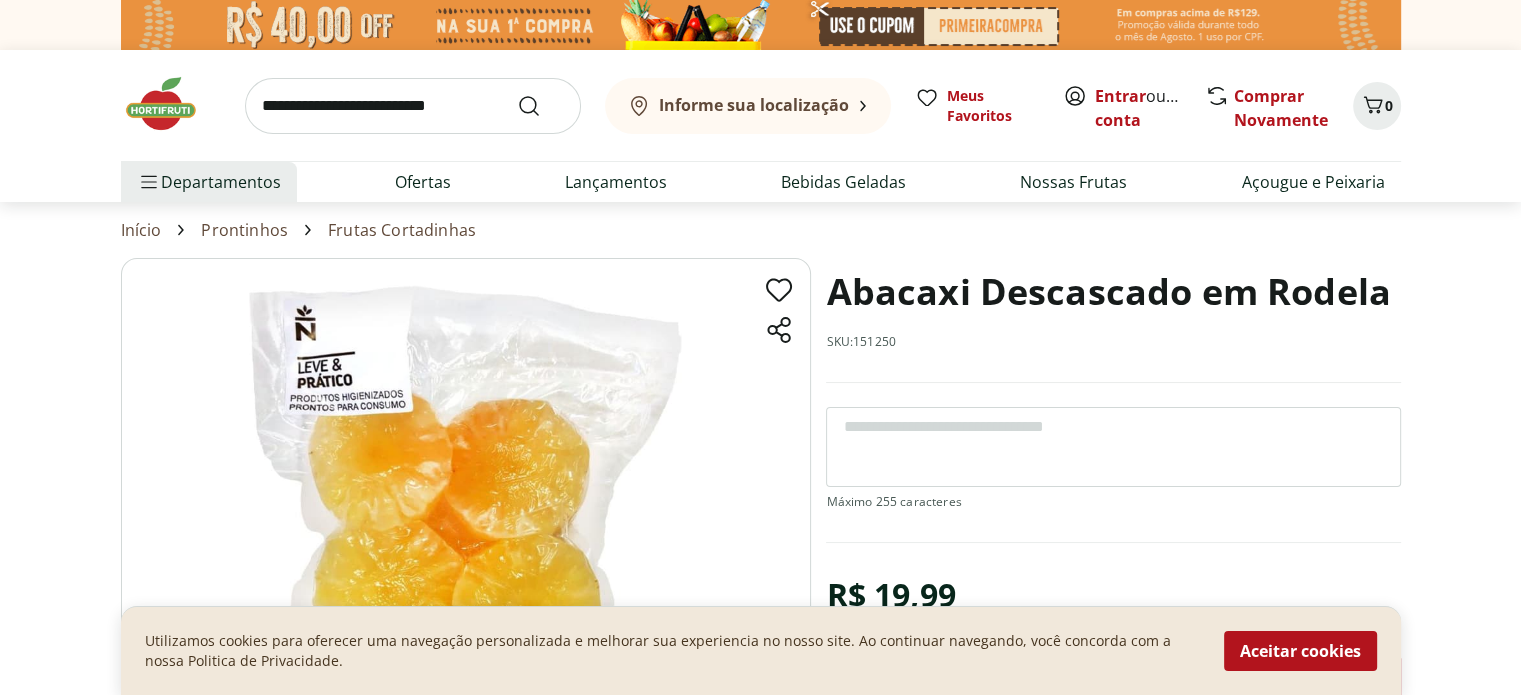 select on "**********" 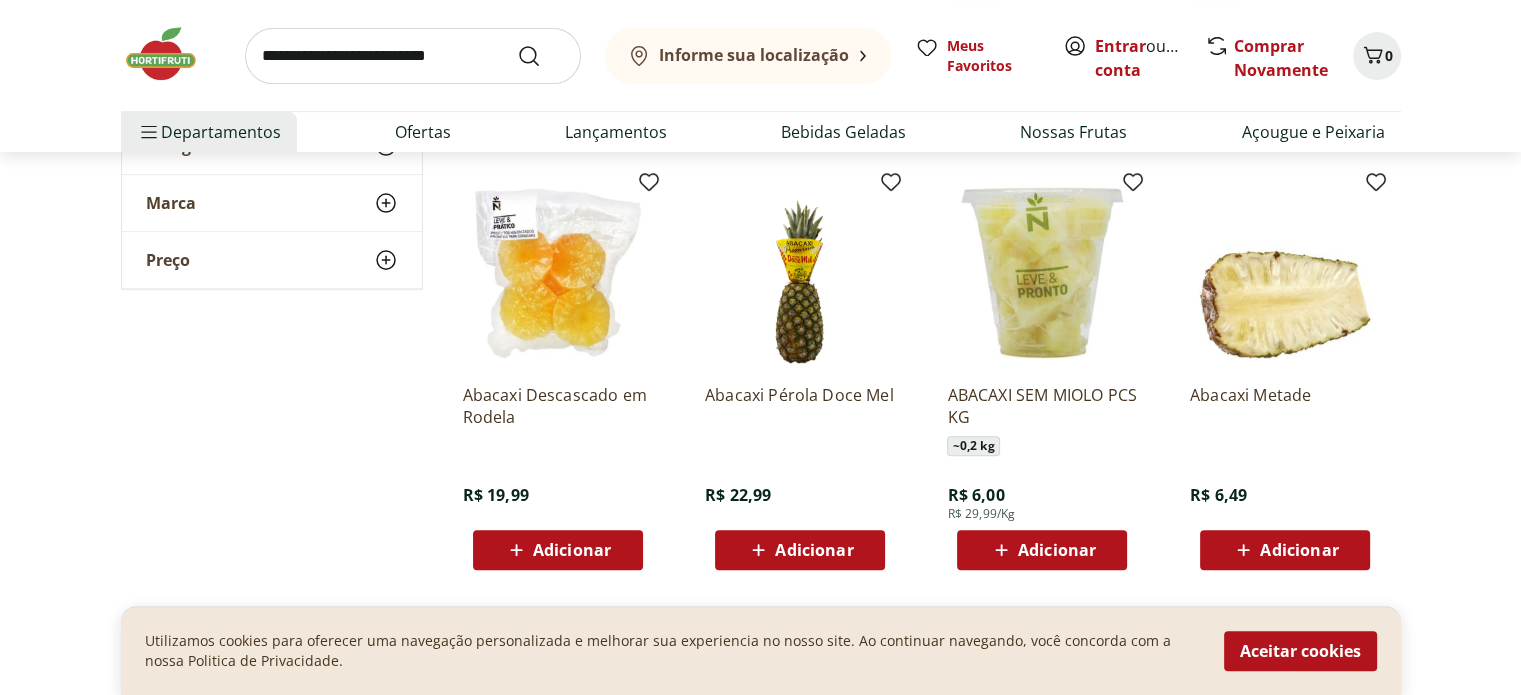 scroll, scrollTop: 800, scrollLeft: 0, axis: vertical 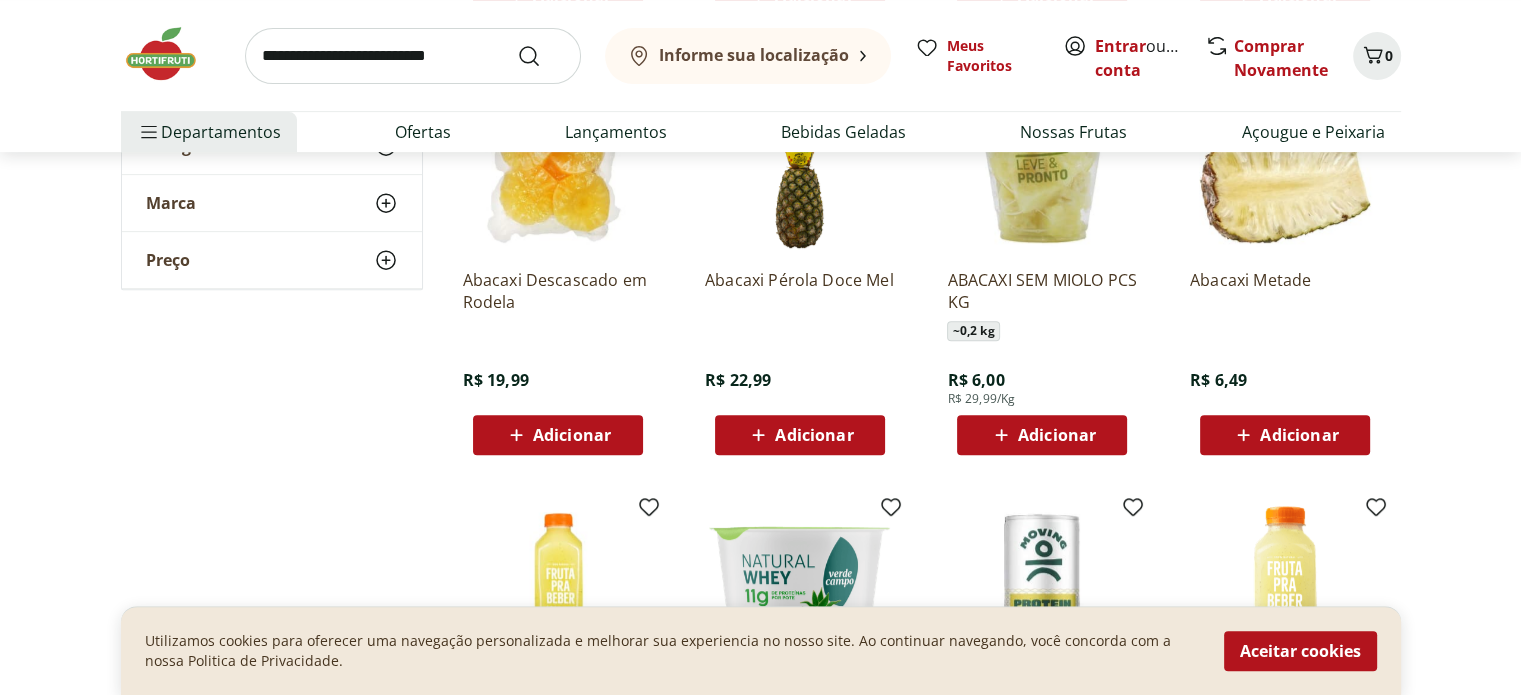 click at bounding box center (413, 56) 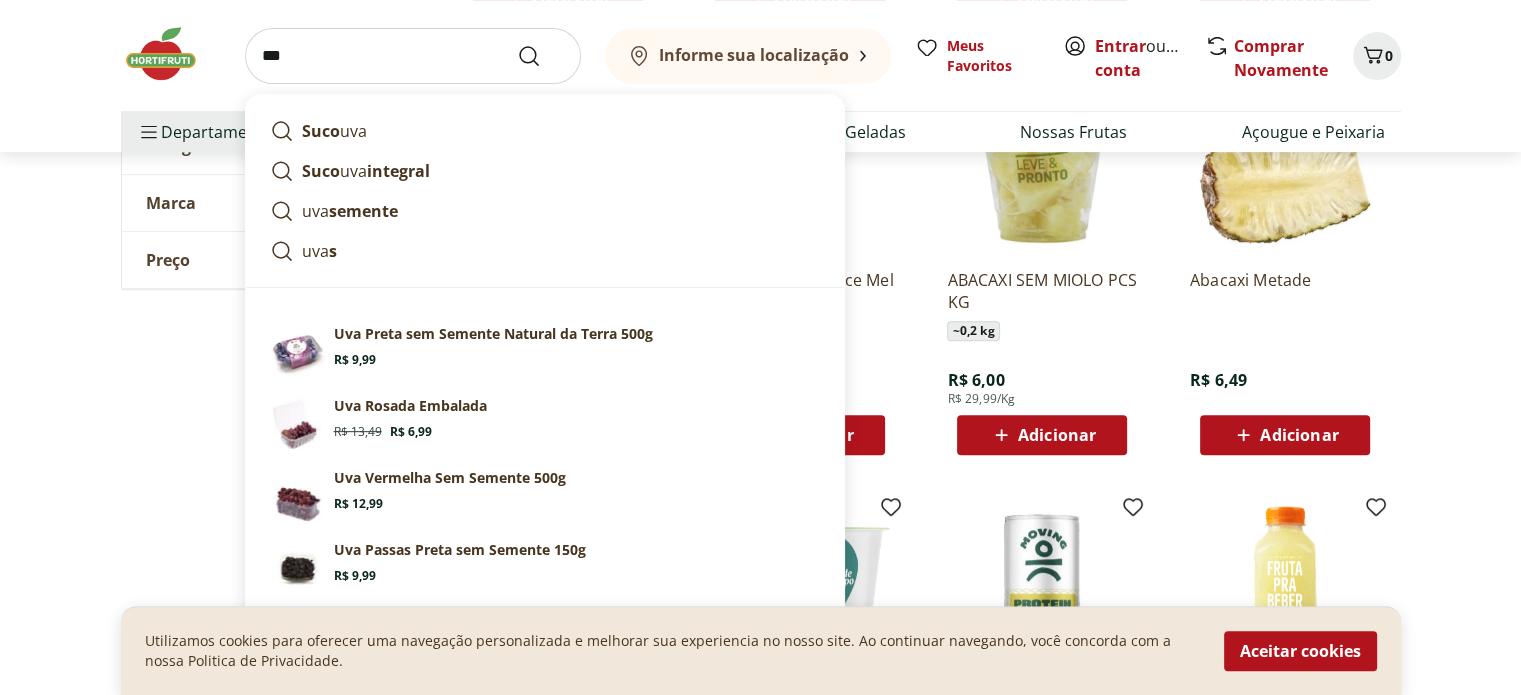 type on "***" 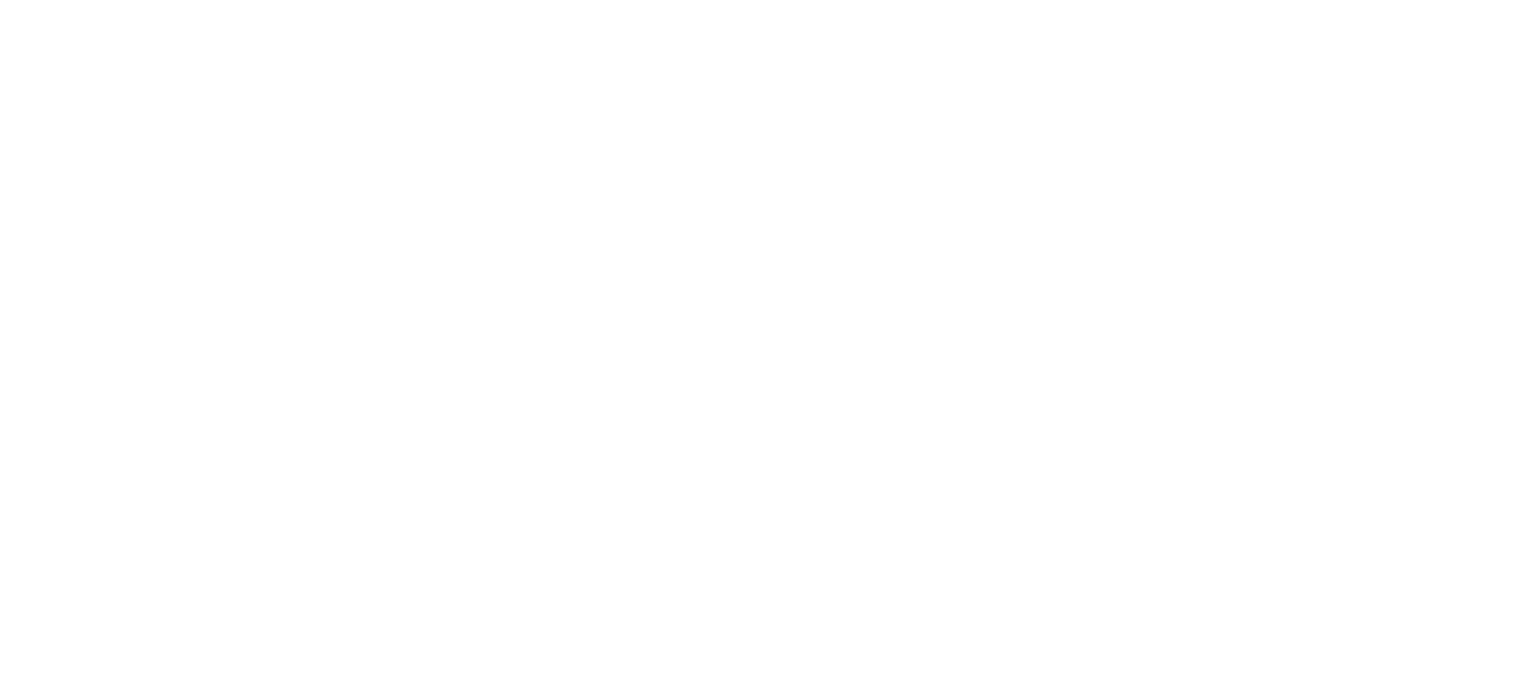 scroll, scrollTop: 0, scrollLeft: 0, axis: both 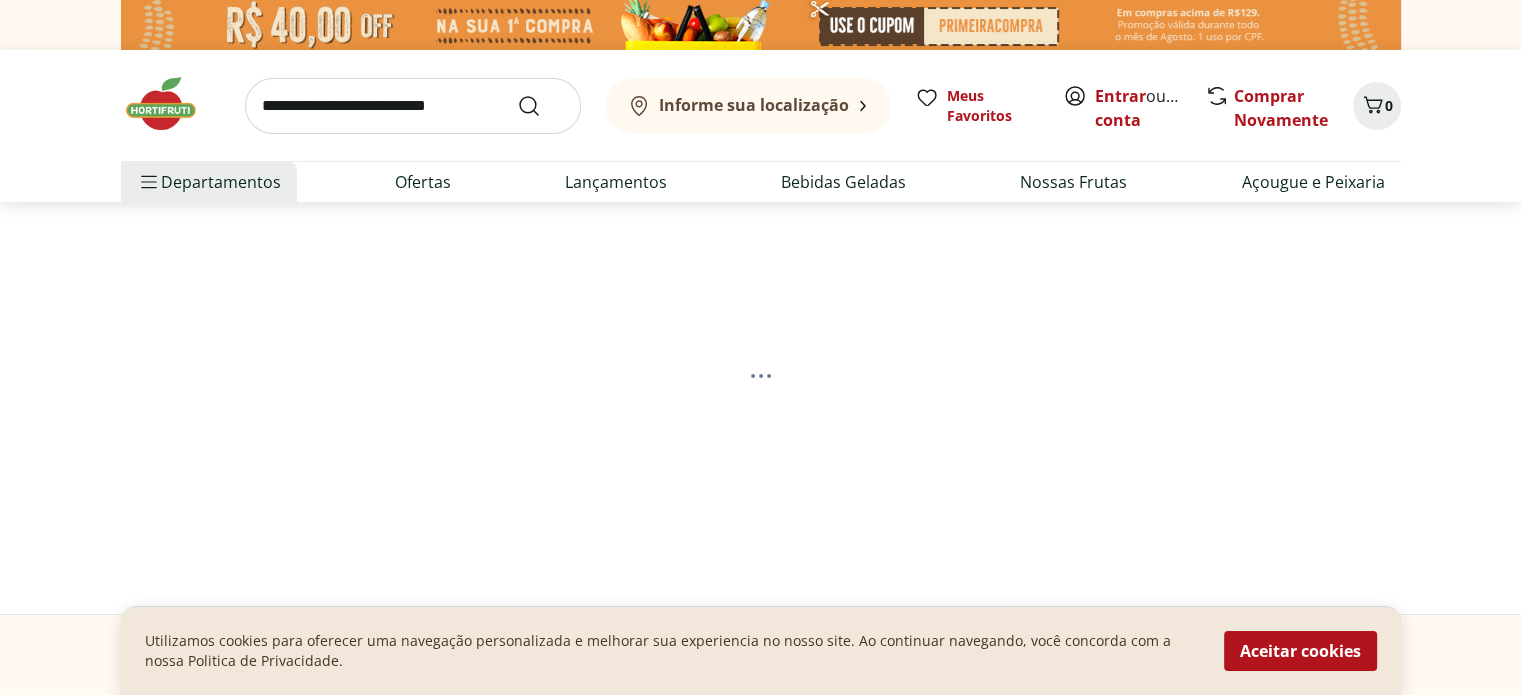 select on "**********" 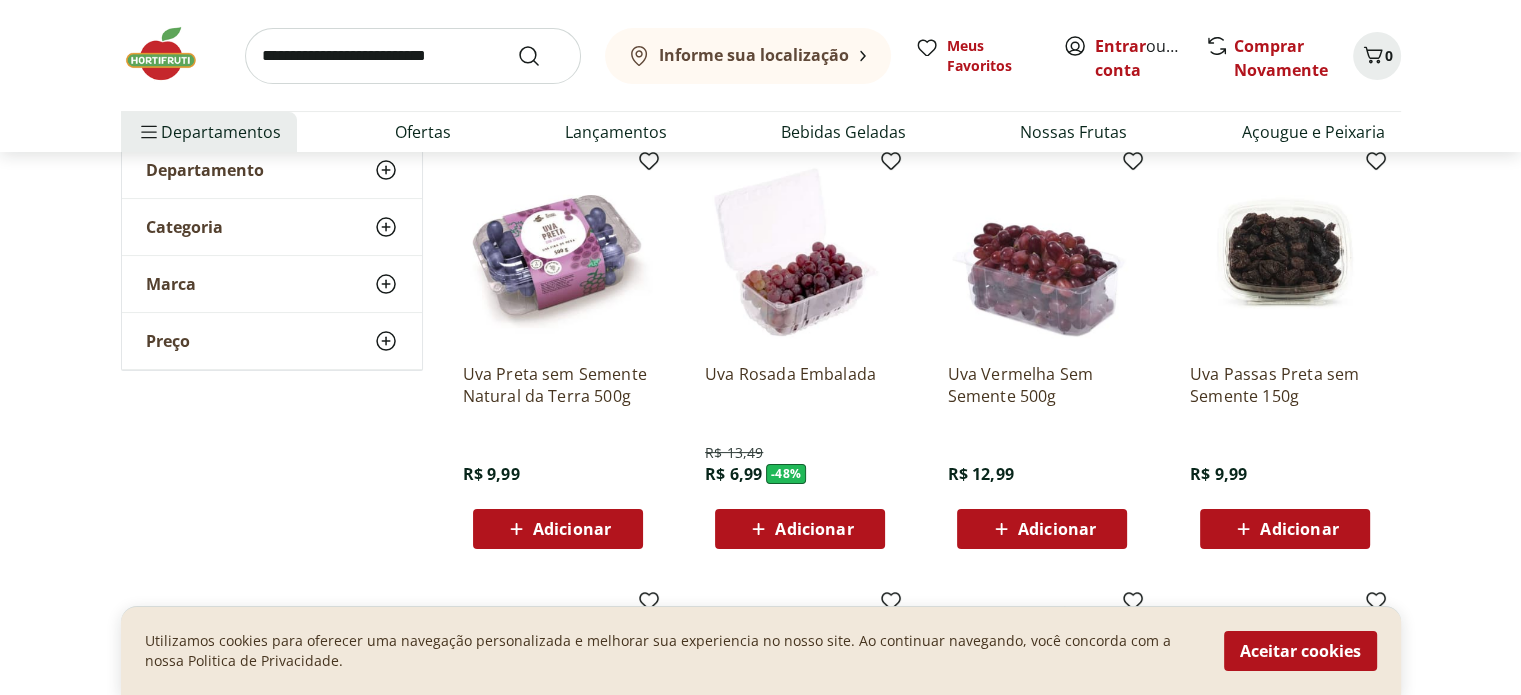 scroll, scrollTop: 300, scrollLeft: 0, axis: vertical 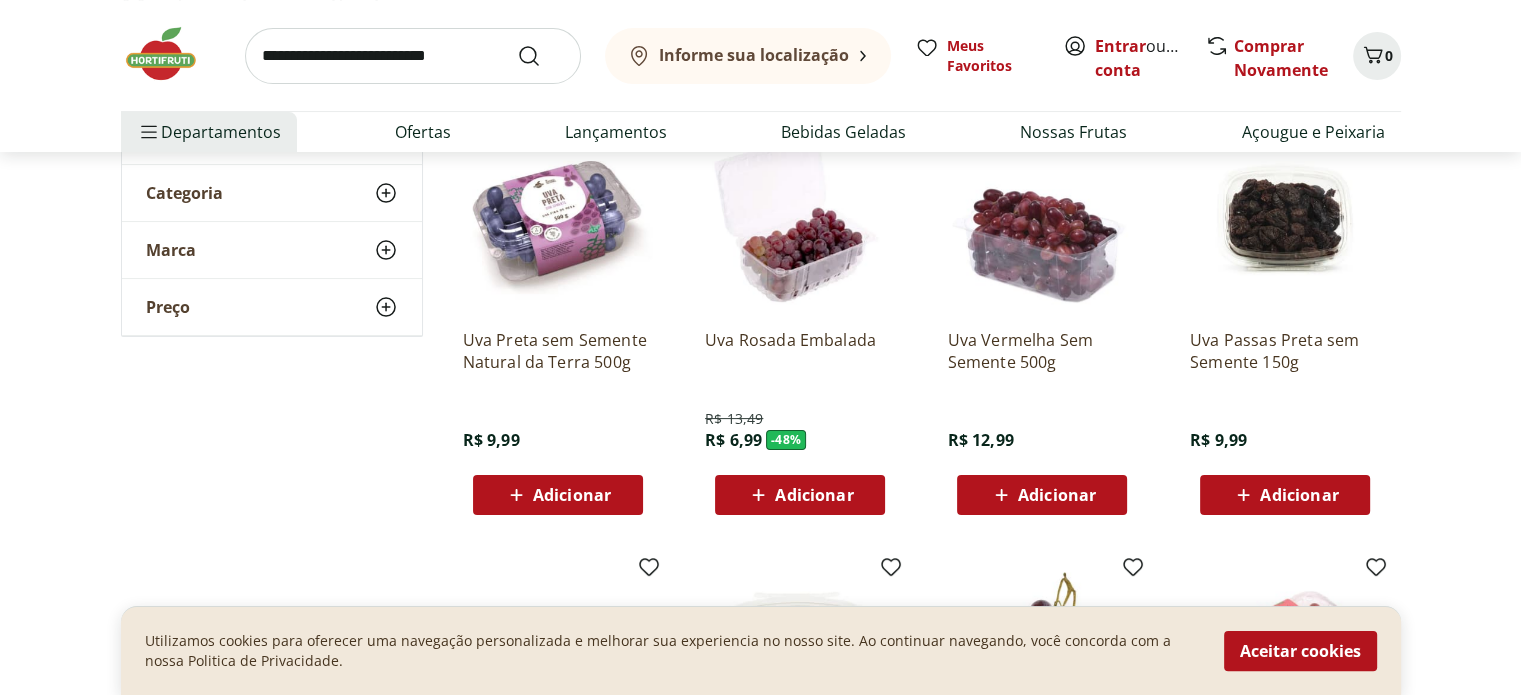 click at bounding box center [413, 56] 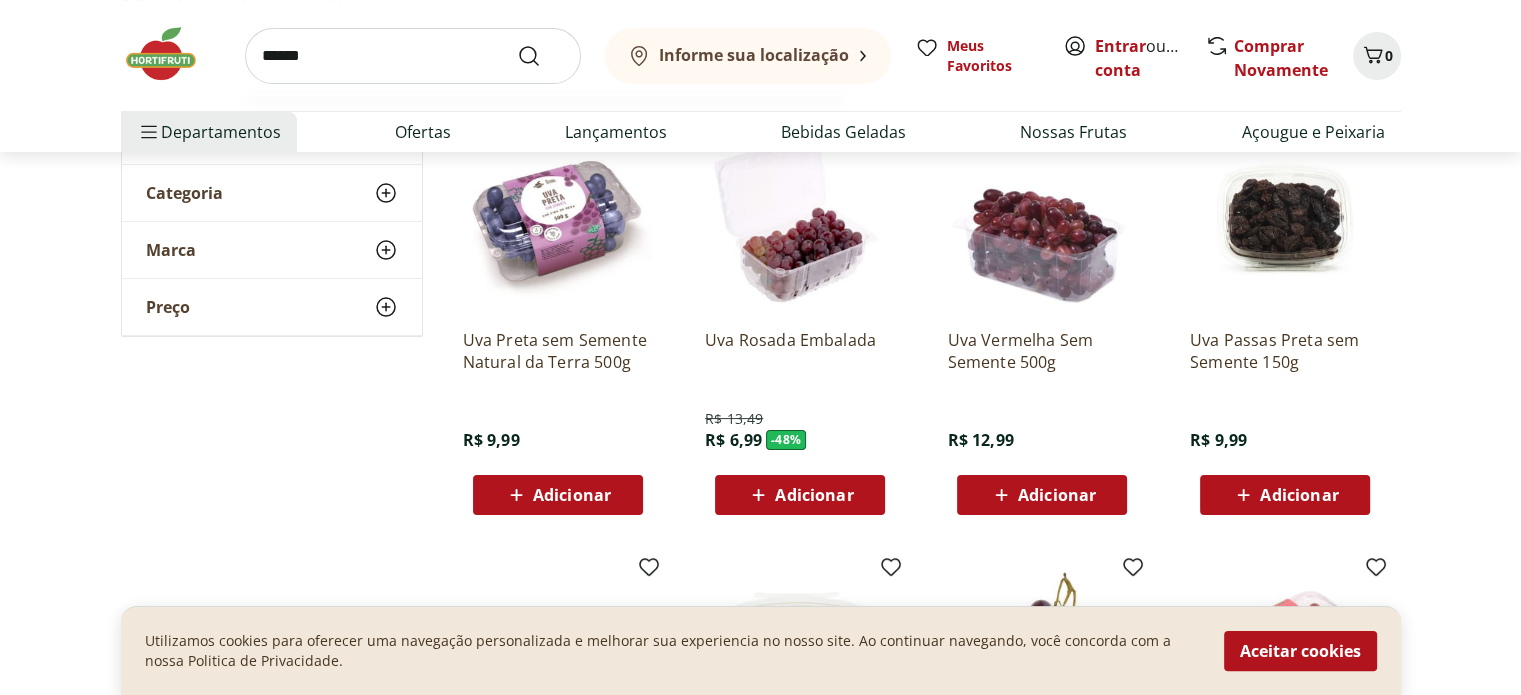 type on "******" 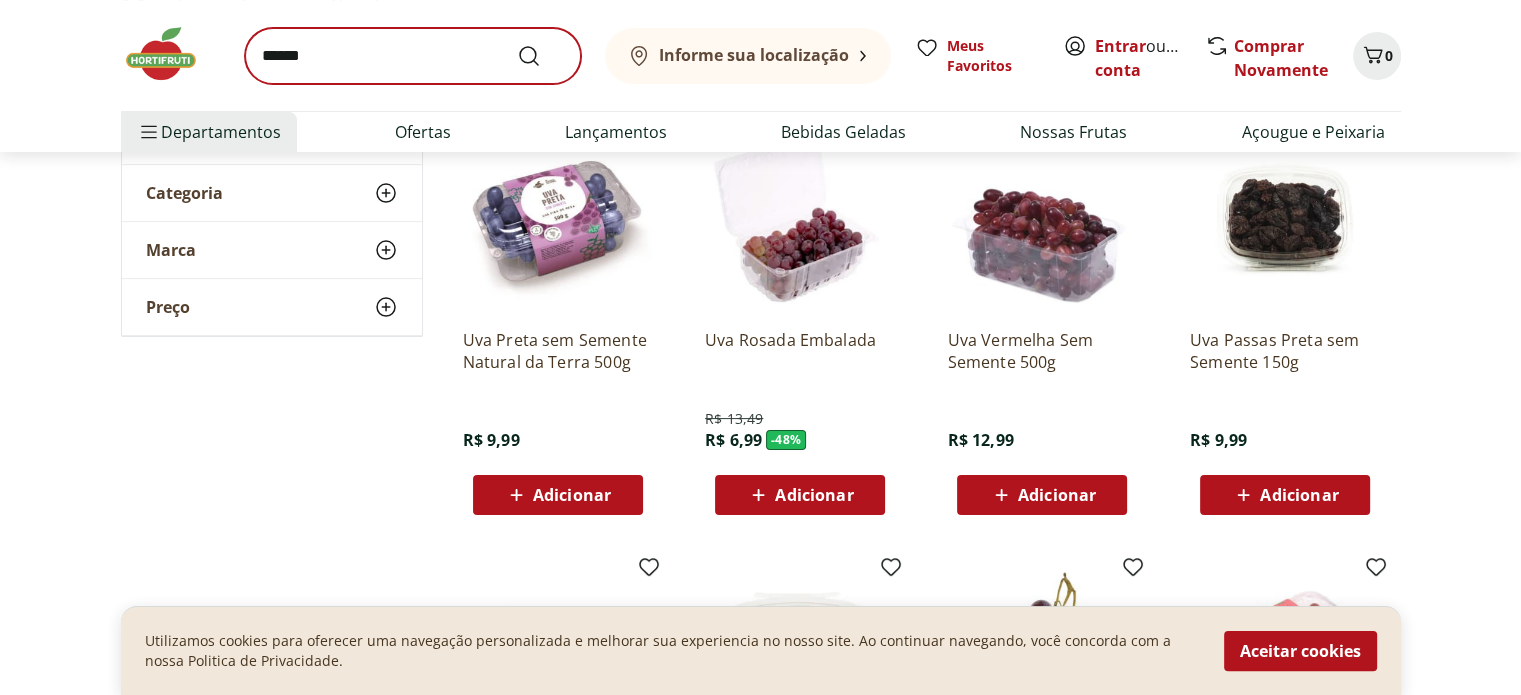 scroll, scrollTop: 0, scrollLeft: 0, axis: both 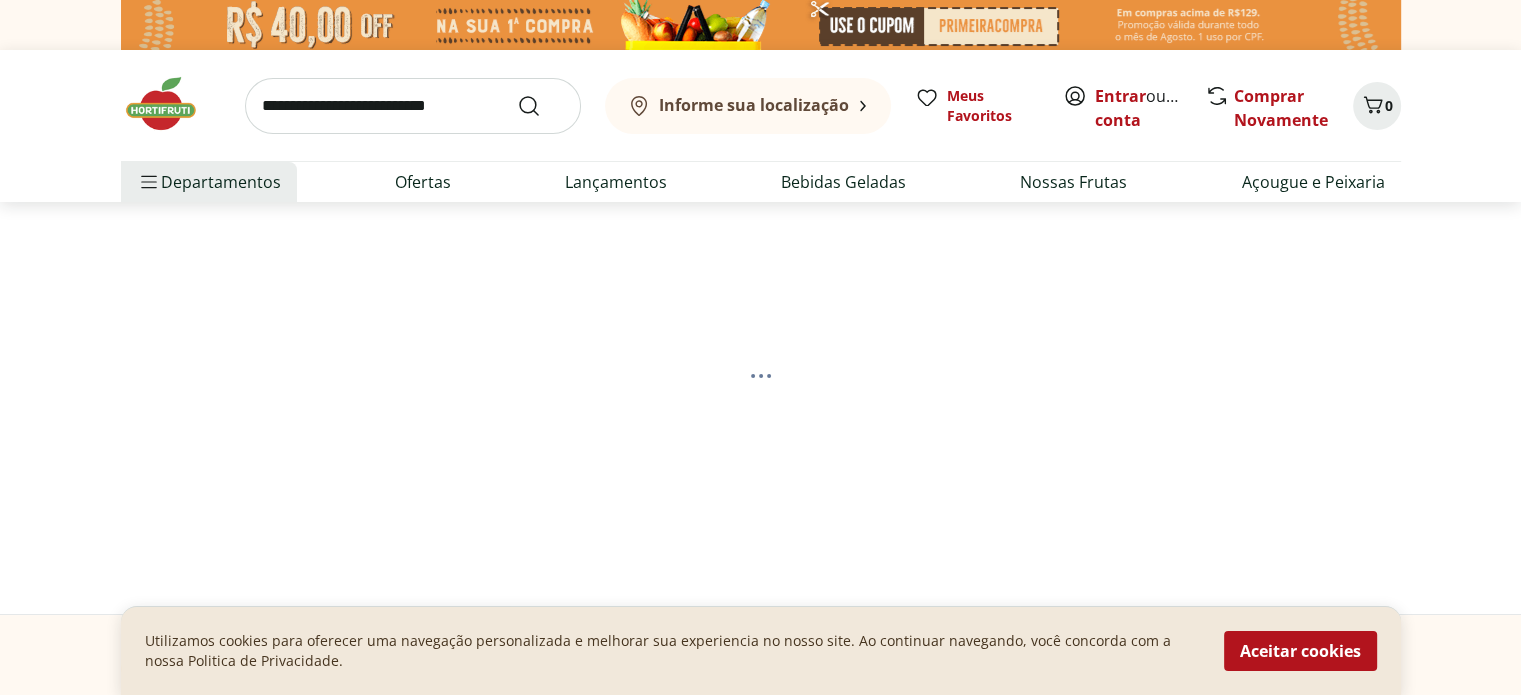 select on "**********" 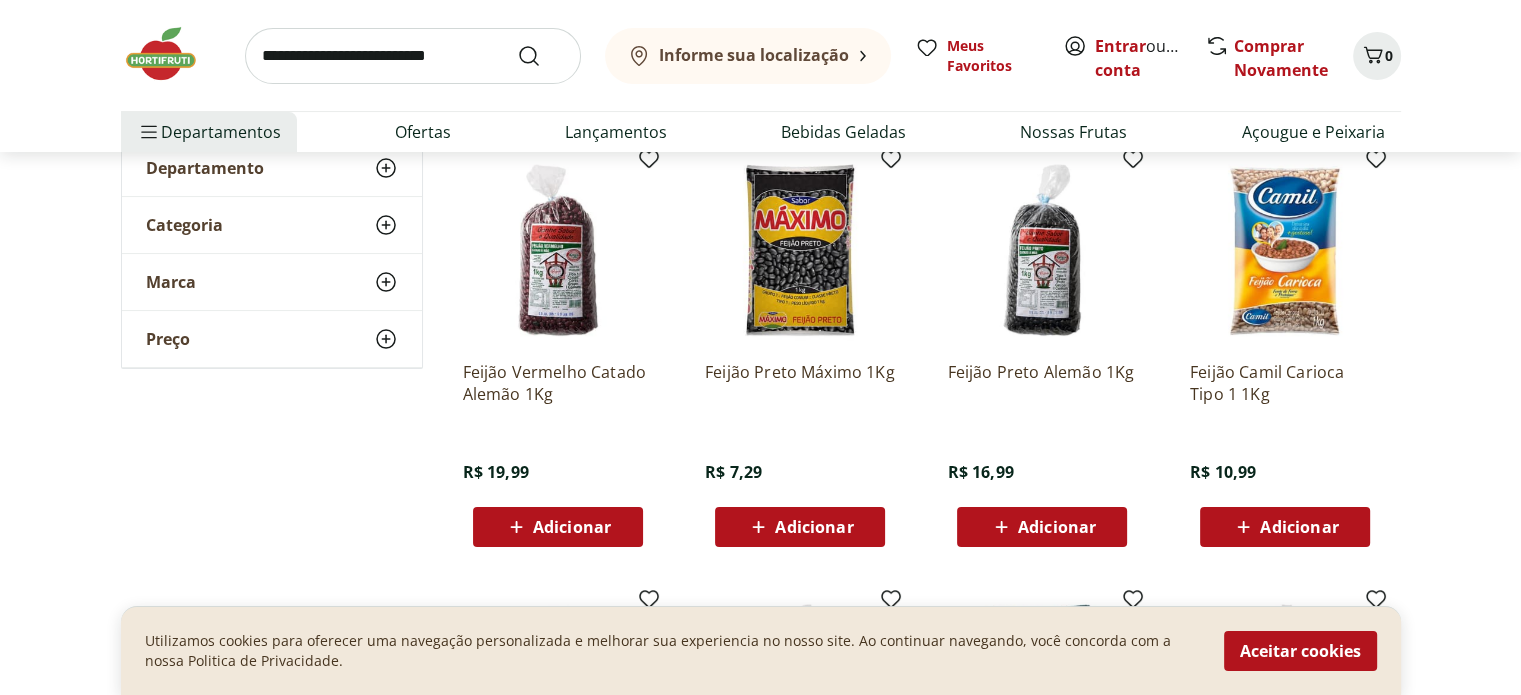scroll, scrollTop: 300, scrollLeft: 0, axis: vertical 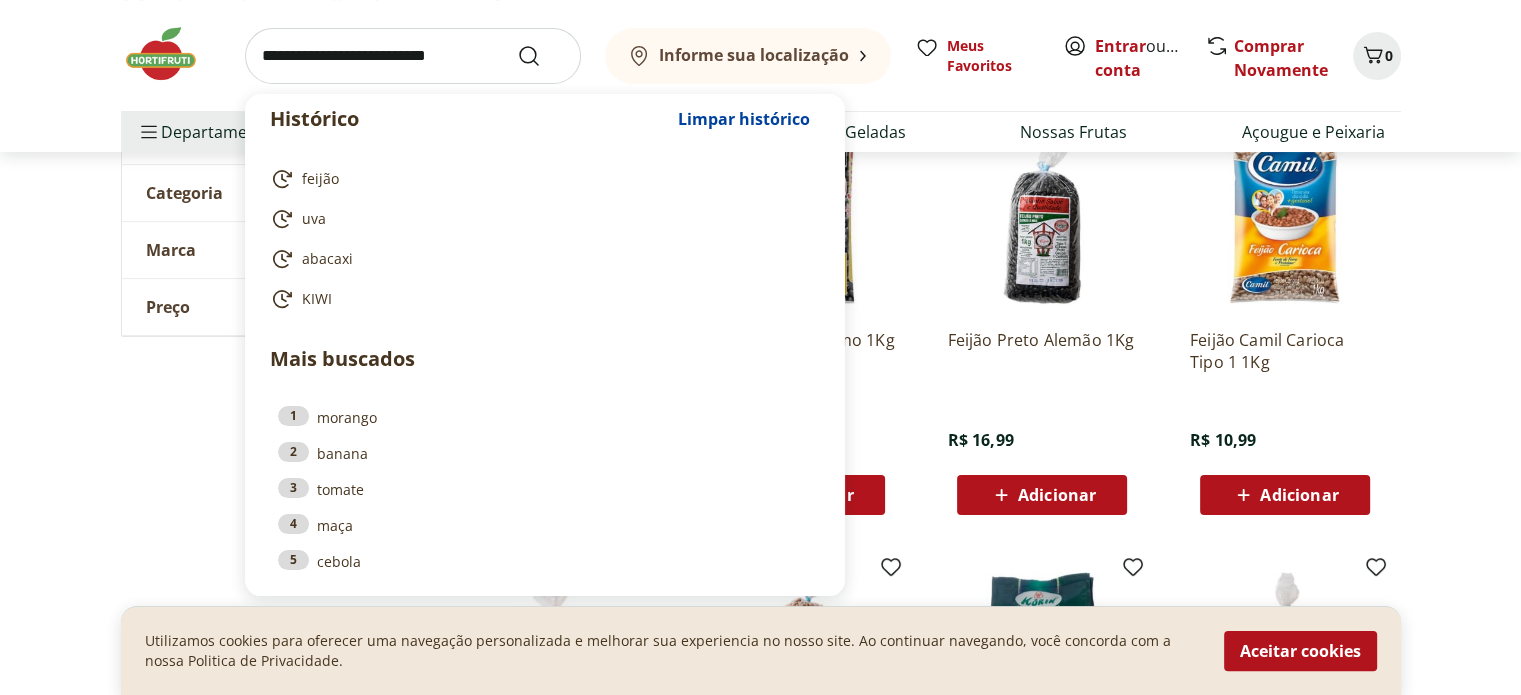 click at bounding box center (413, 56) 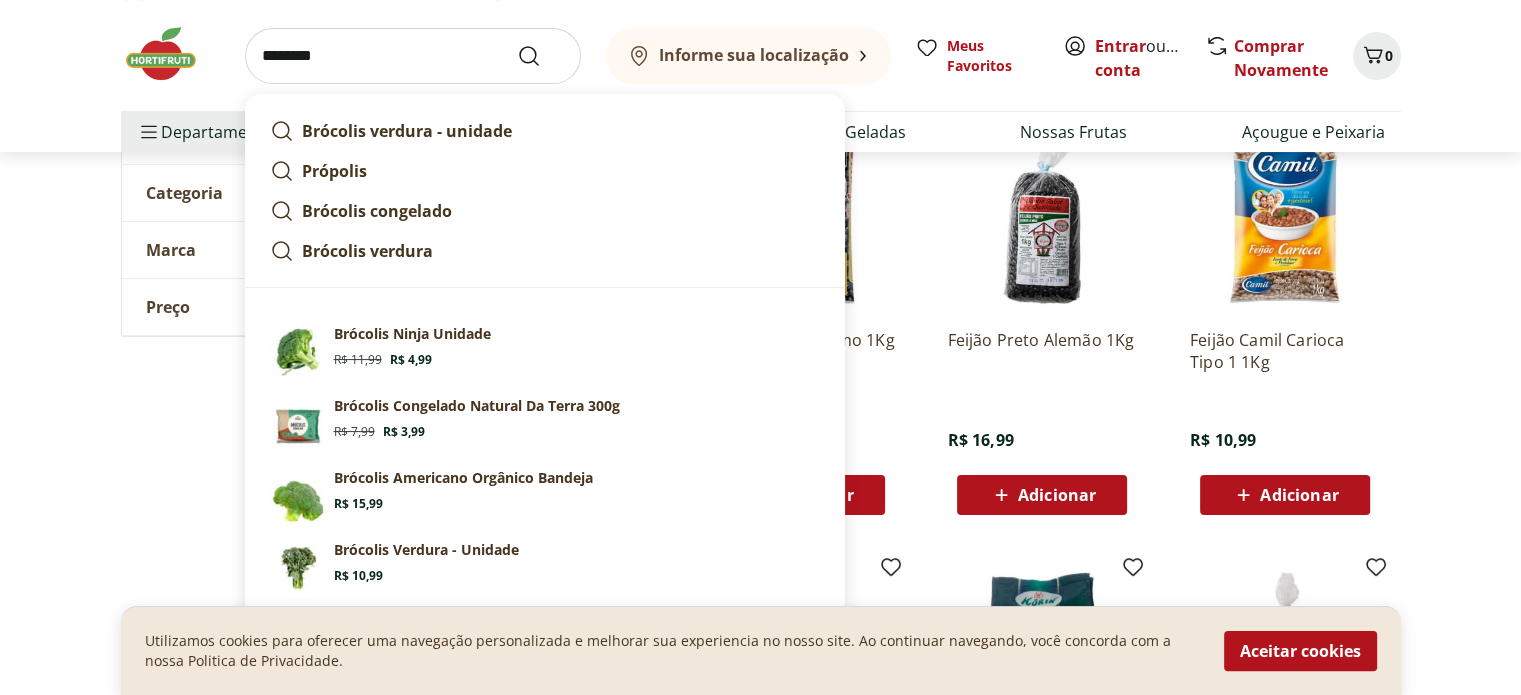 type on "********" 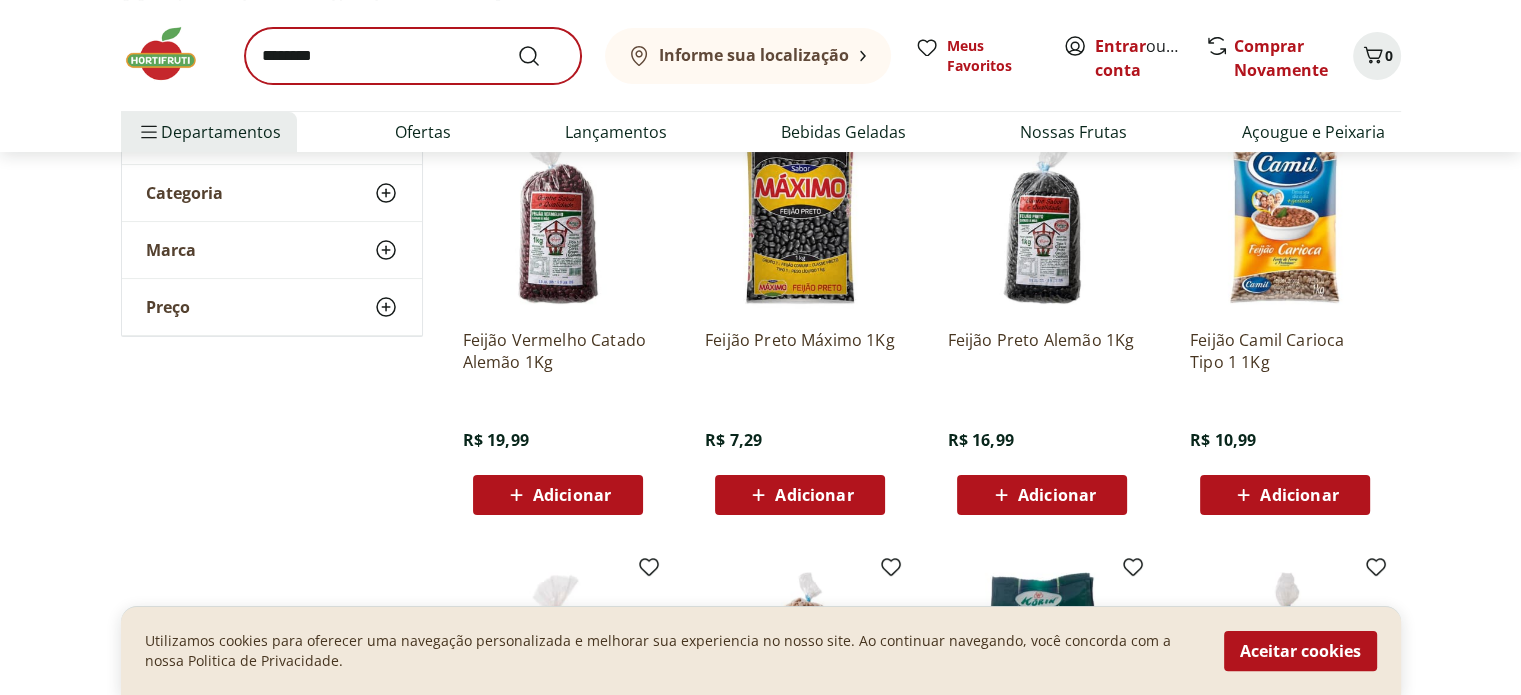 scroll, scrollTop: 0, scrollLeft: 0, axis: both 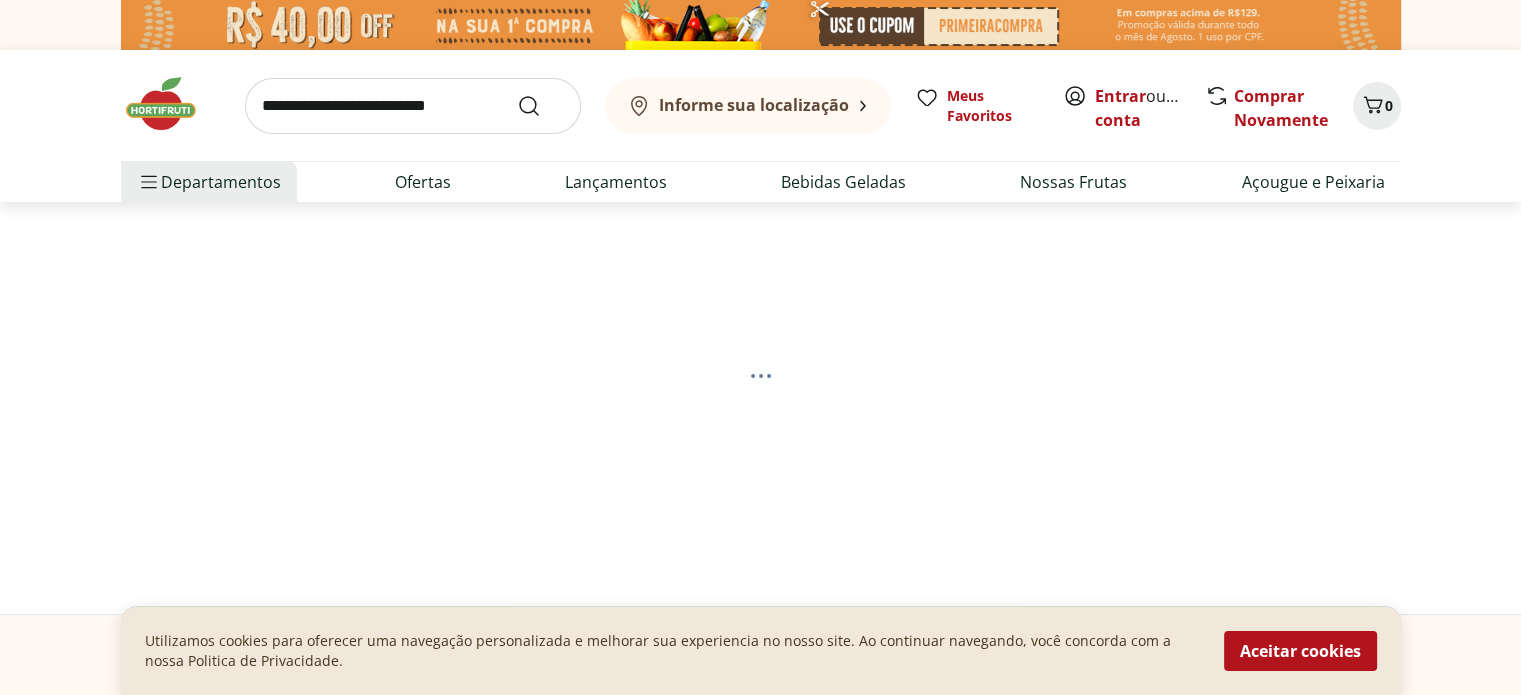 select on "**********" 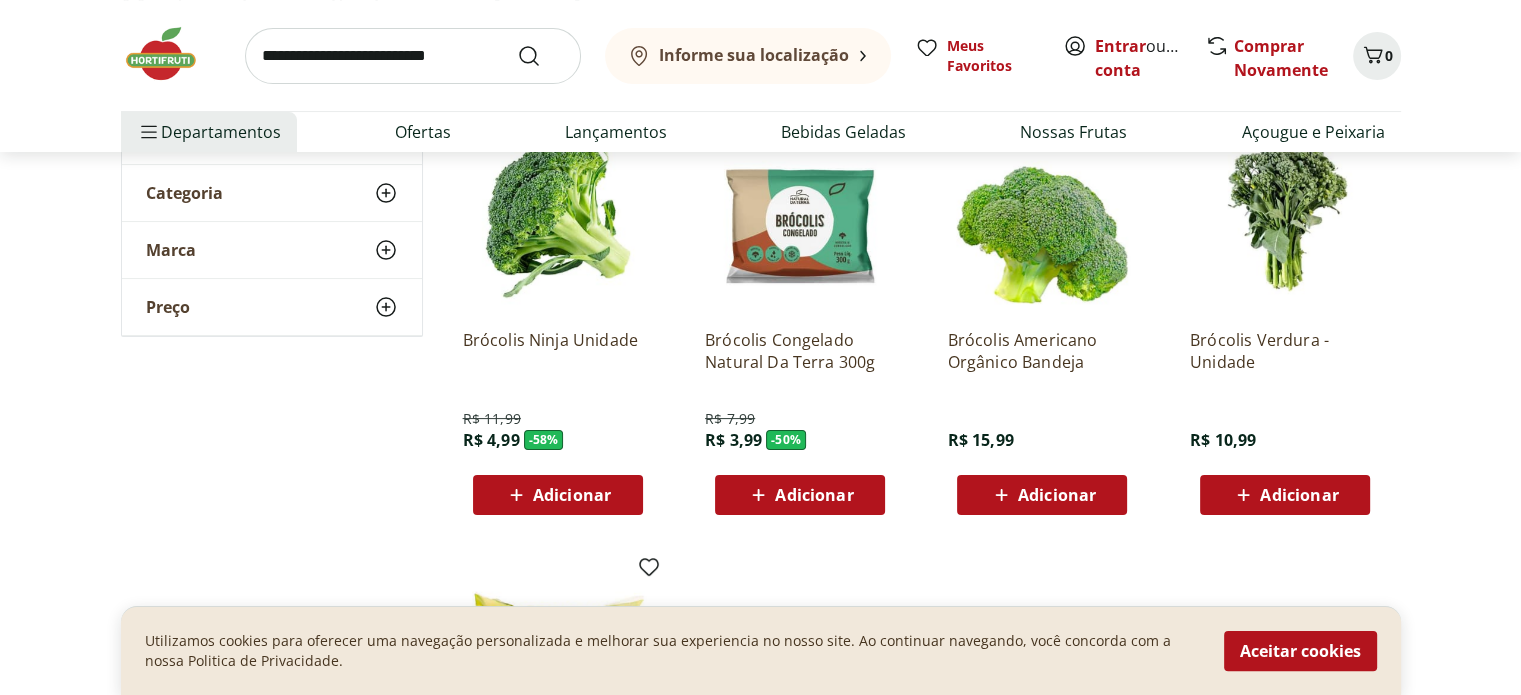 scroll, scrollTop: 200, scrollLeft: 0, axis: vertical 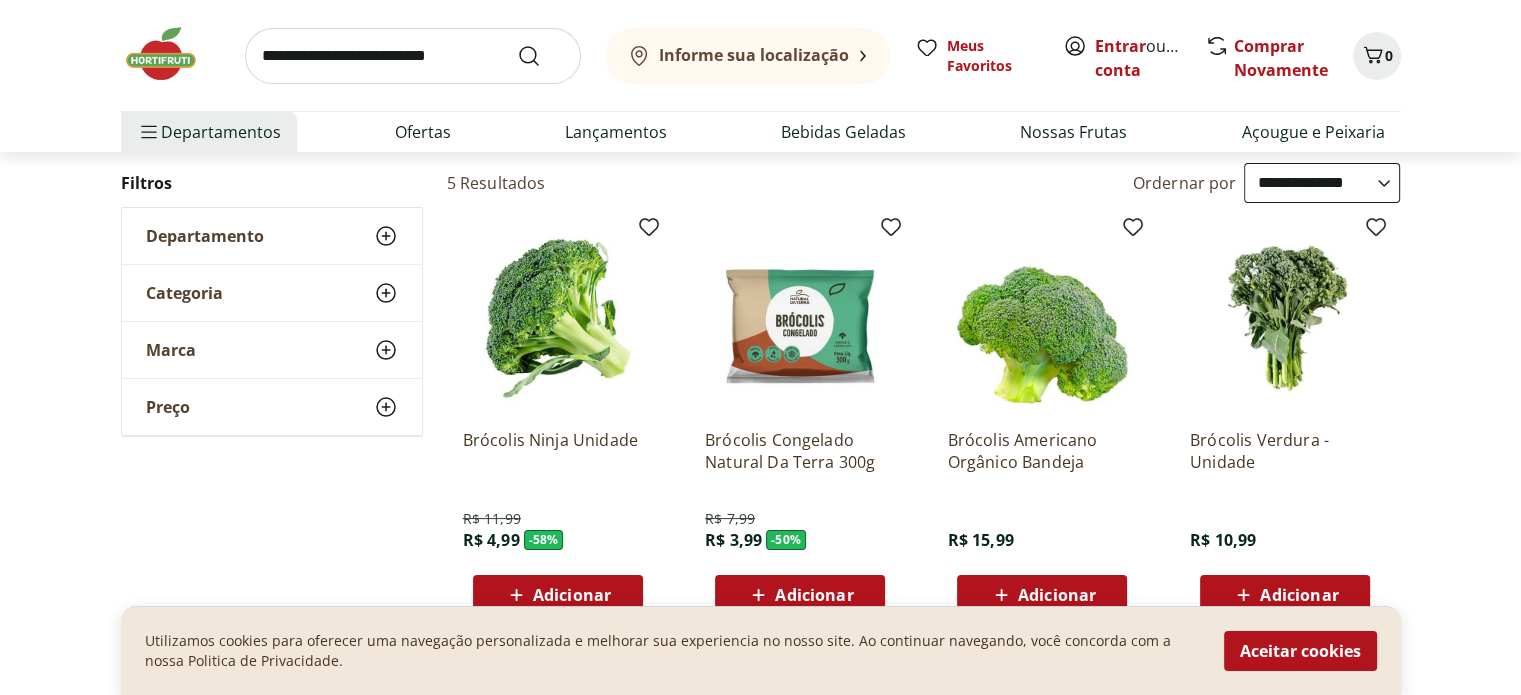 click at bounding box center [558, 318] 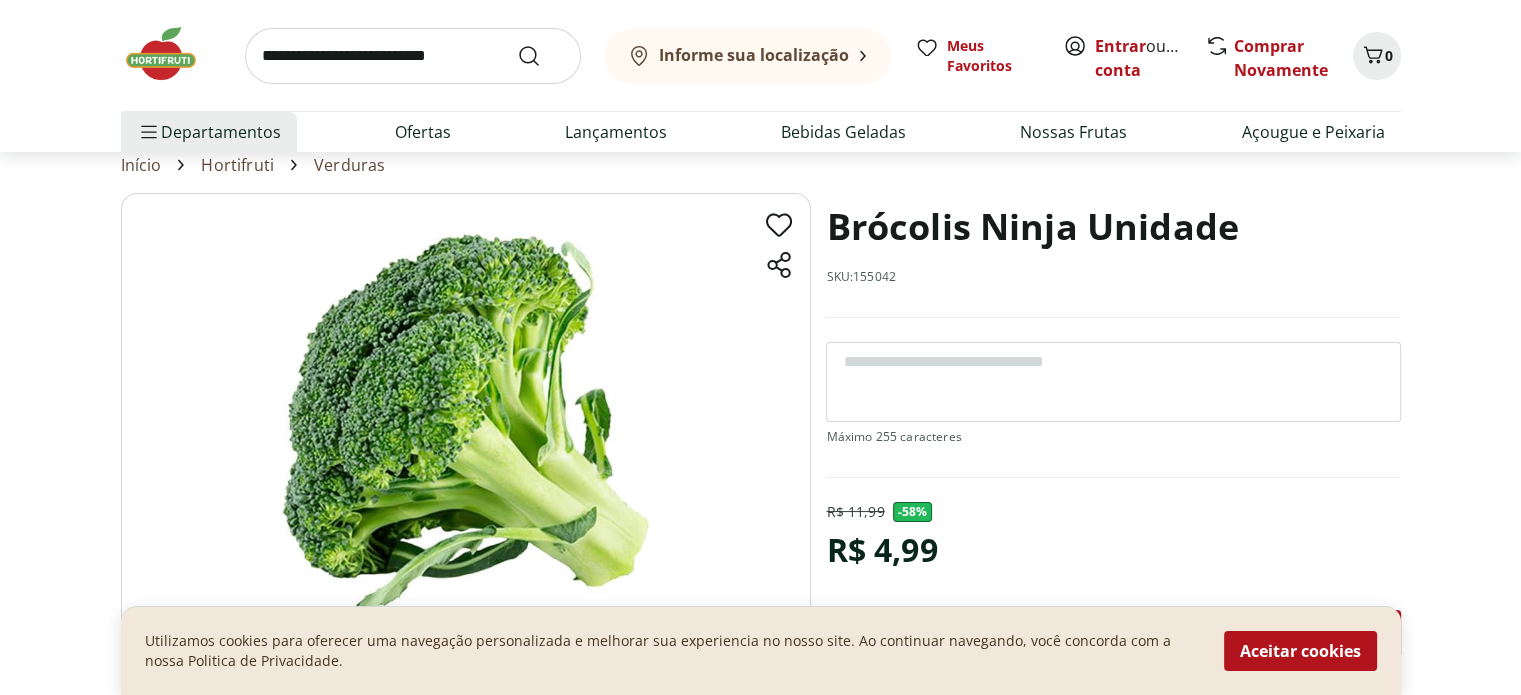 scroll, scrollTop: 100, scrollLeft: 0, axis: vertical 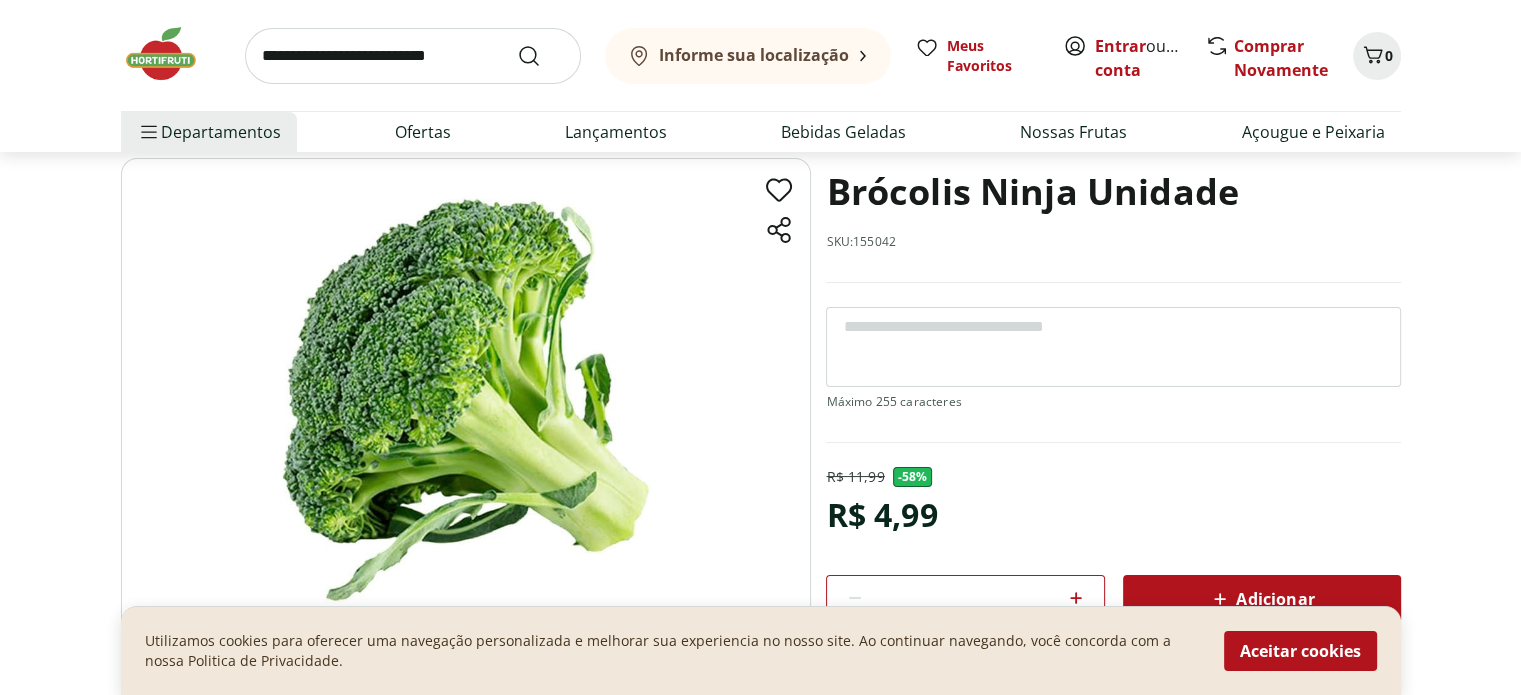 select on "**********" 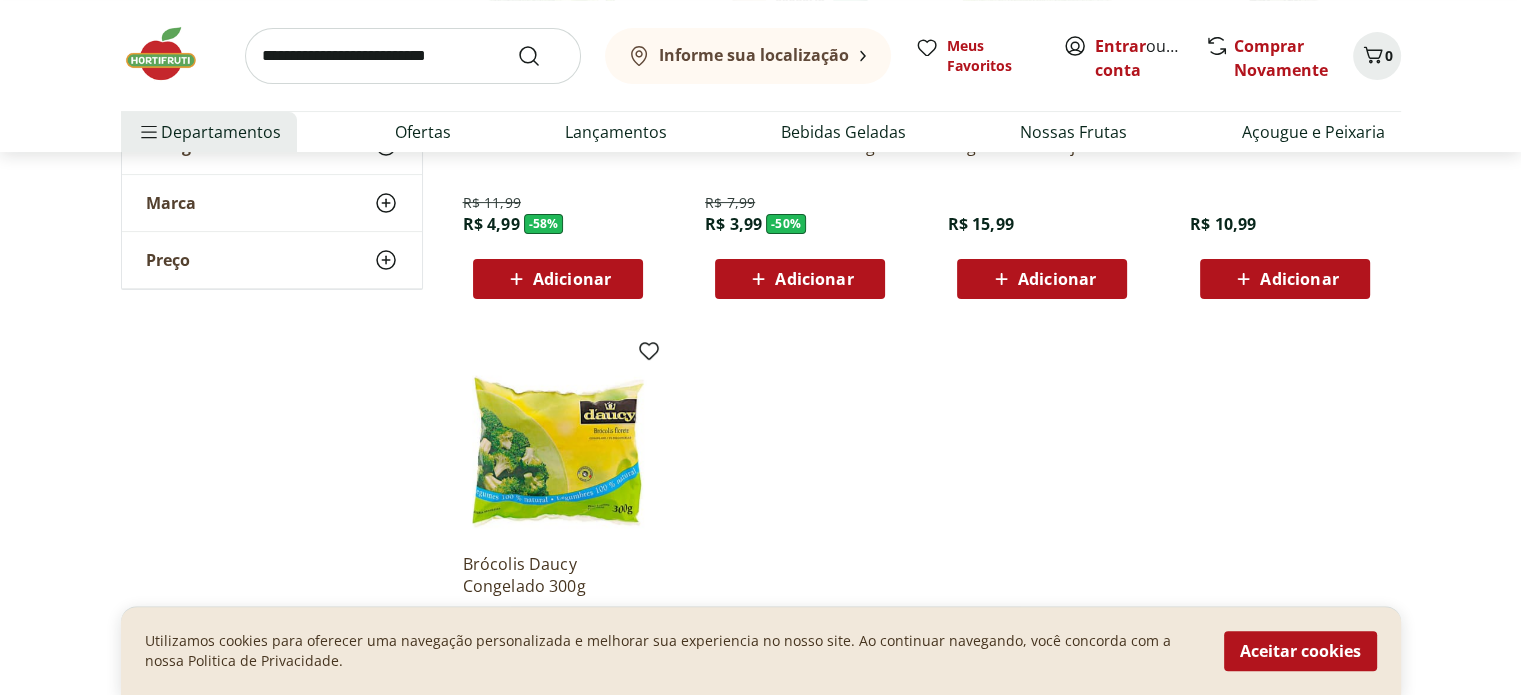 scroll, scrollTop: 300, scrollLeft: 0, axis: vertical 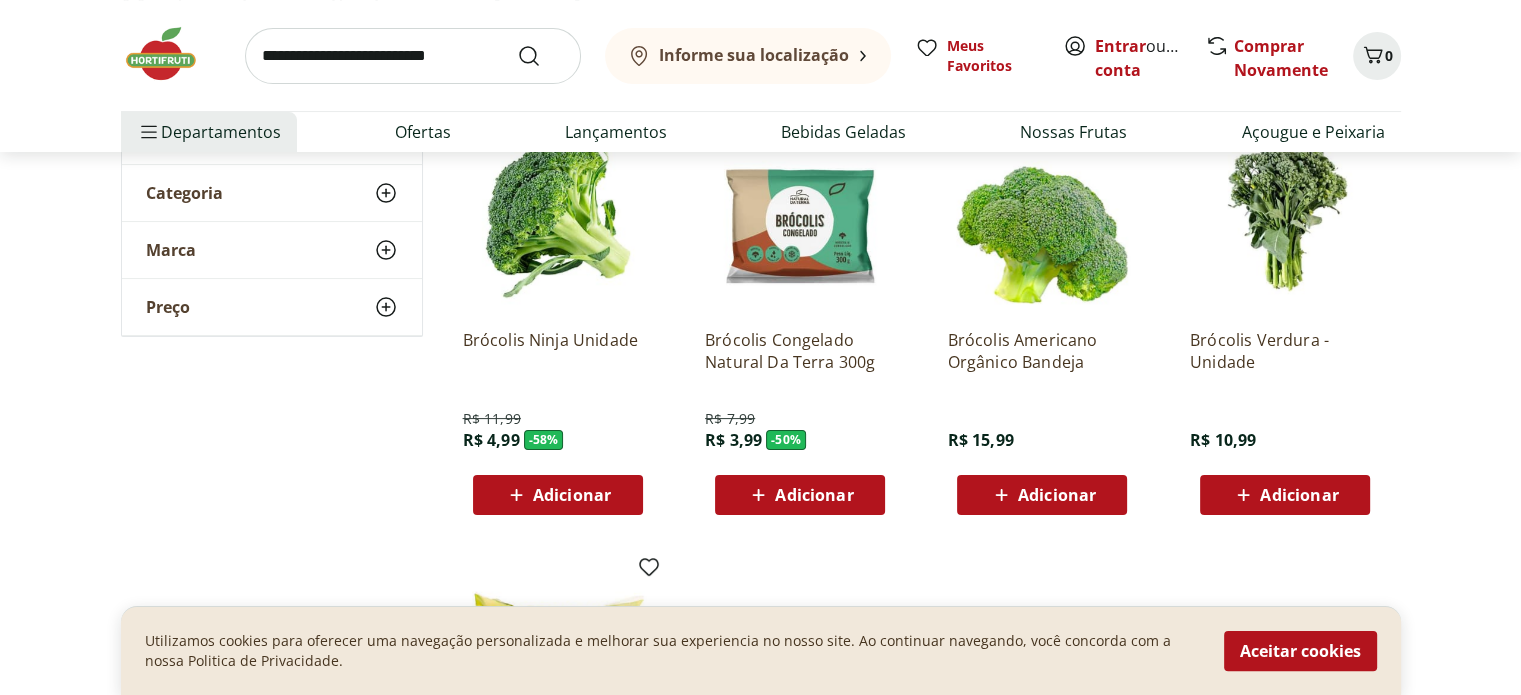 click at bounding box center (413, 56) 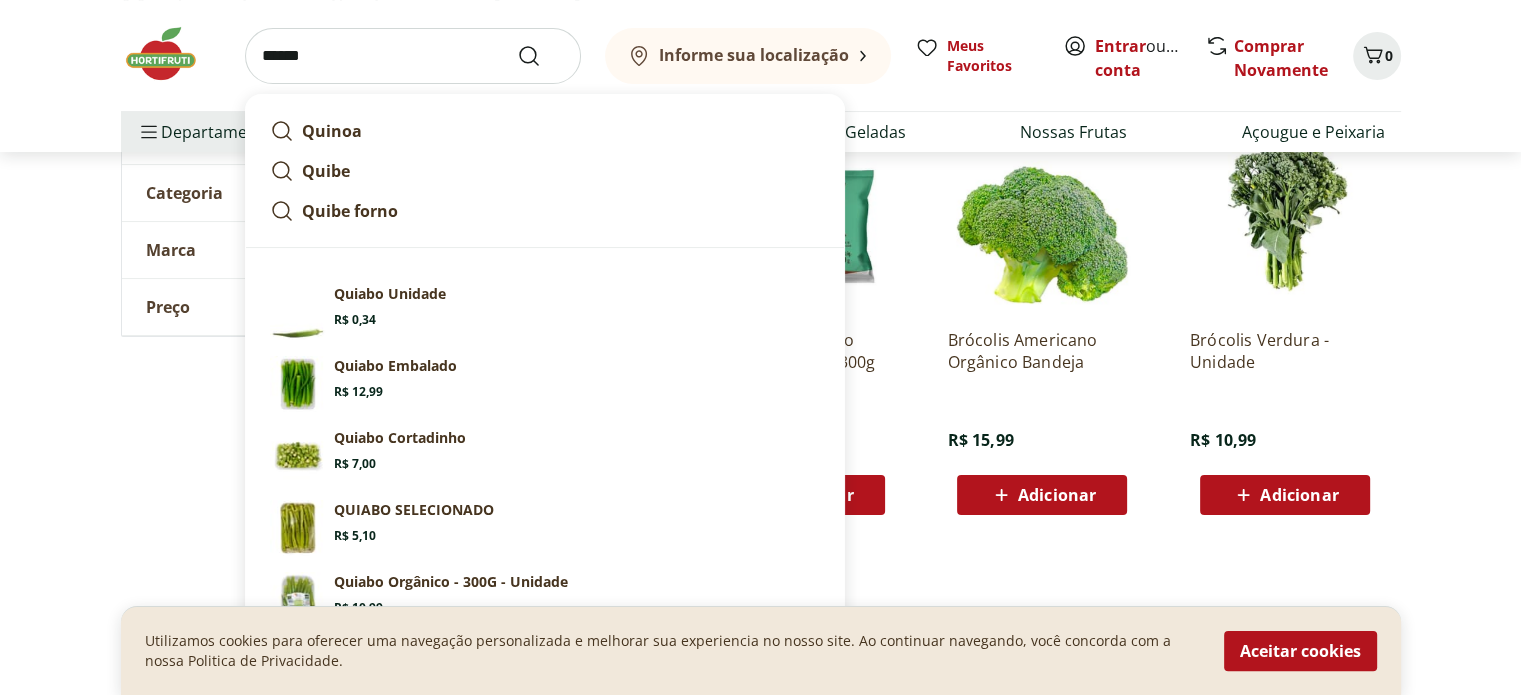 type on "******" 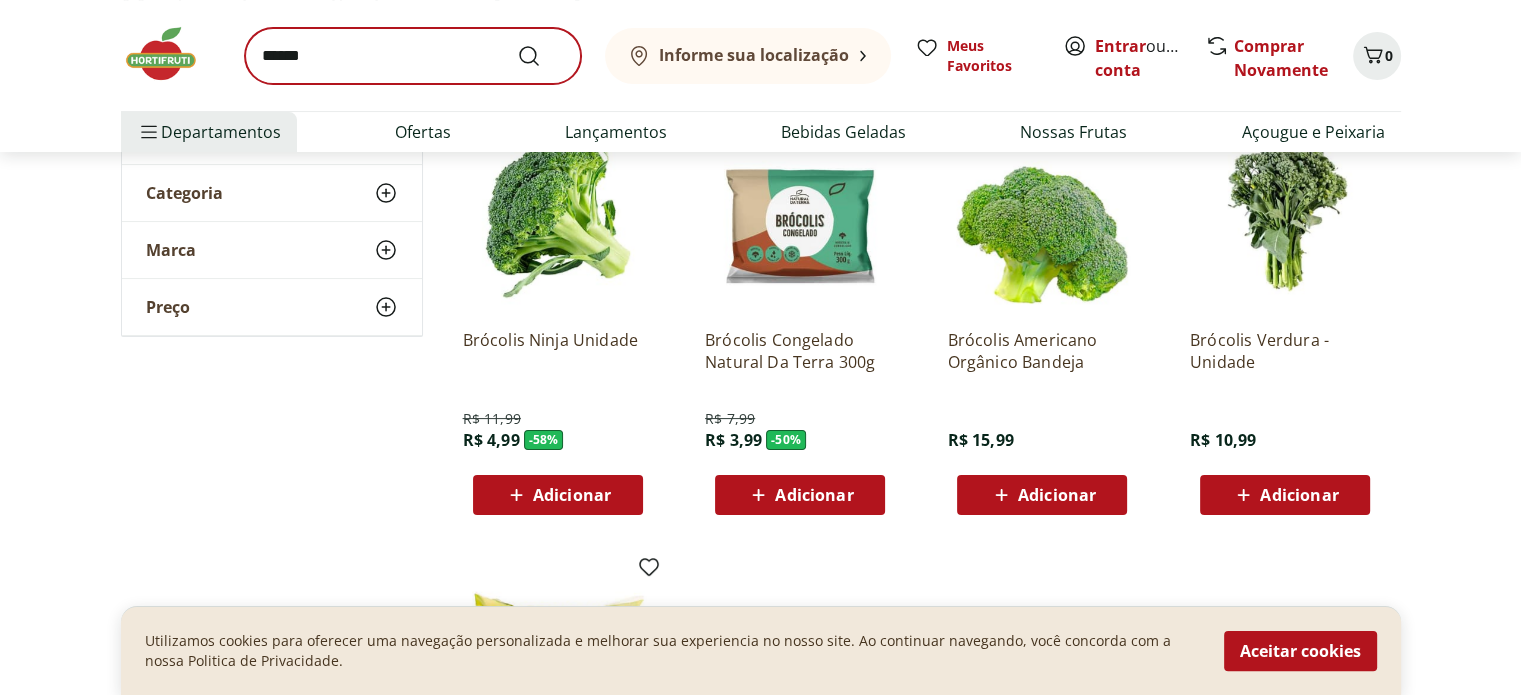 scroll, scrollTop: 0, scrollLeft: 0, axis: both 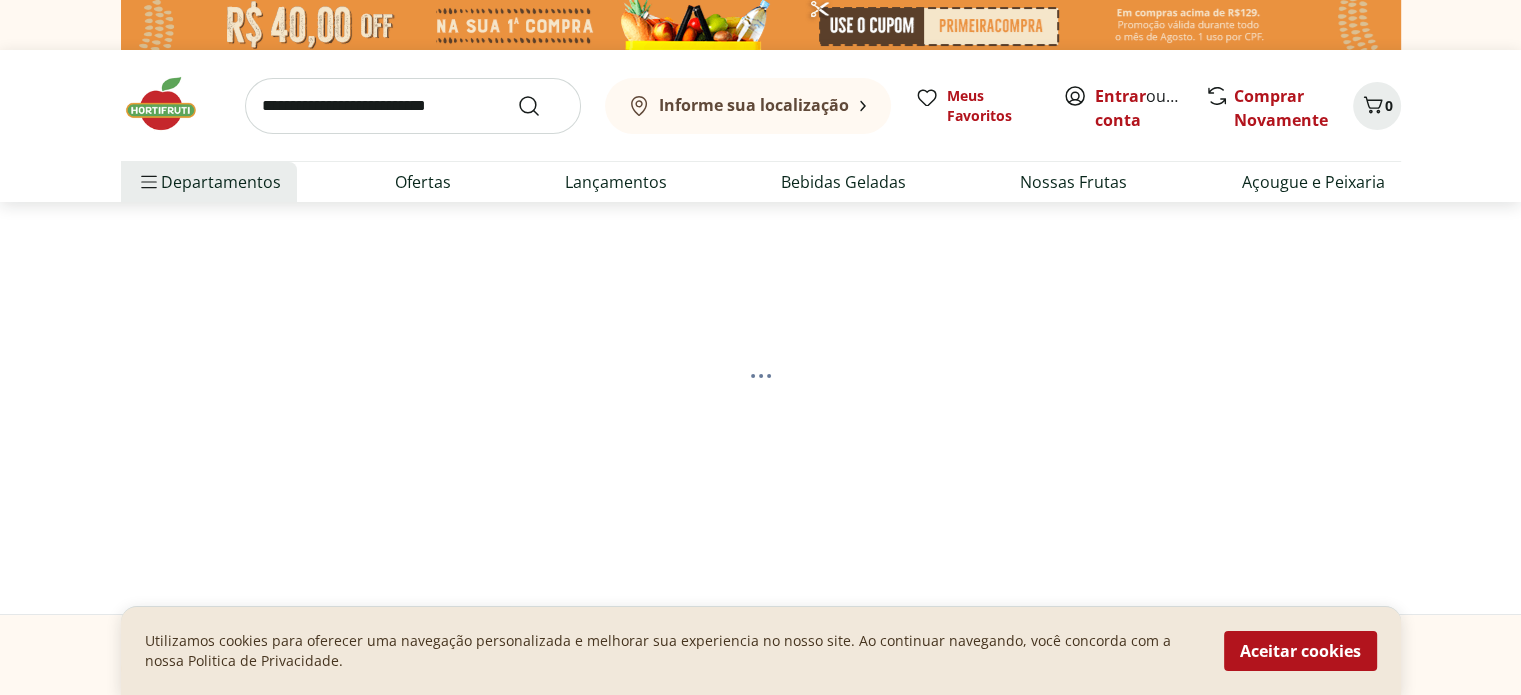 select on "**********" 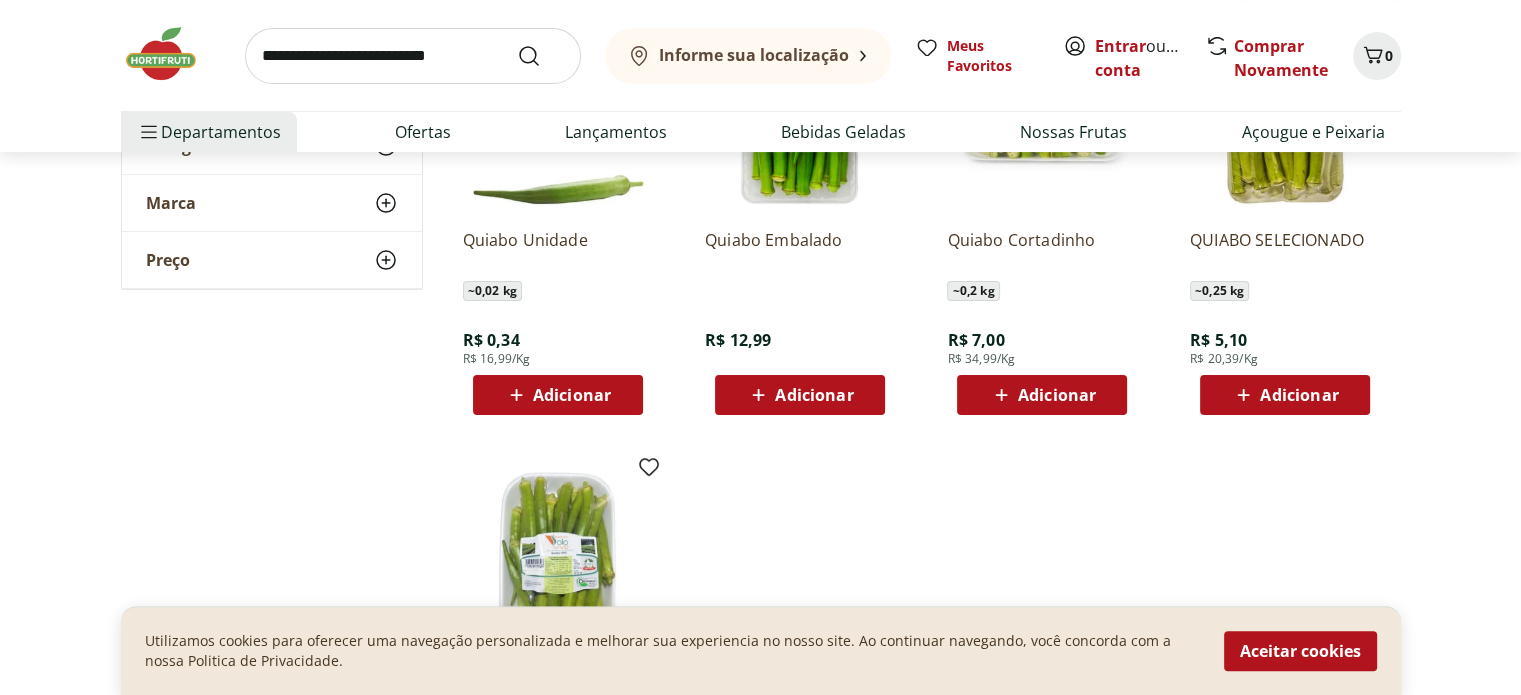 scroll, scrollTop: 300, scrollLeft: 0, axis: vertical 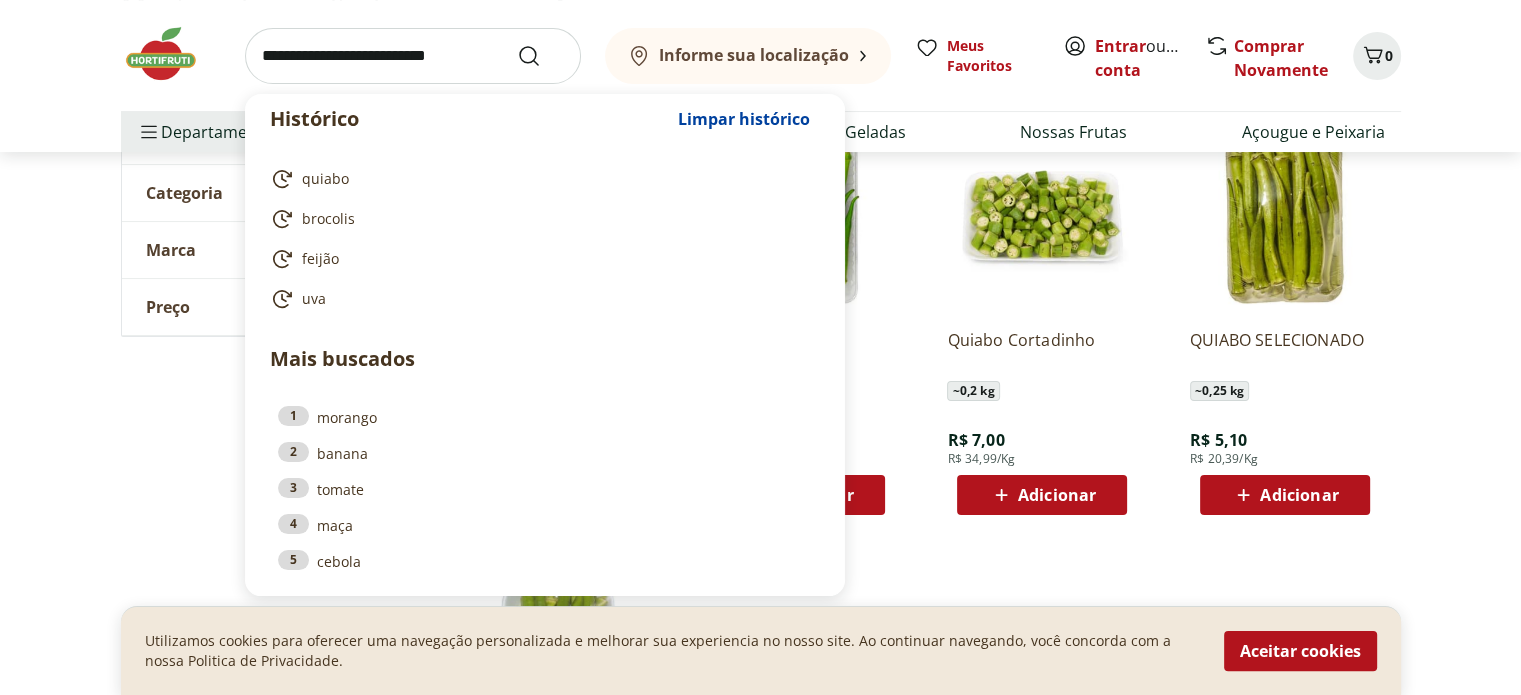 click at bounding box center (413, 56) 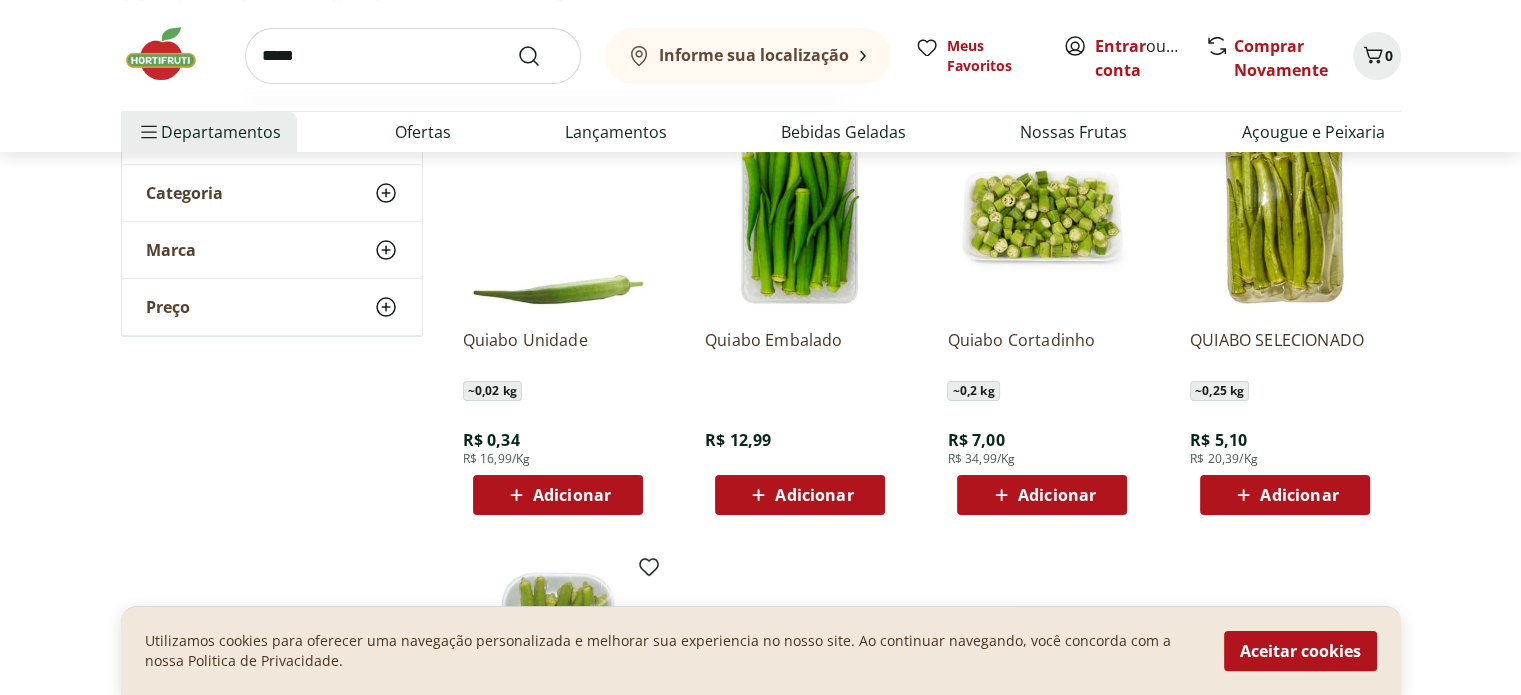 type on "*****" 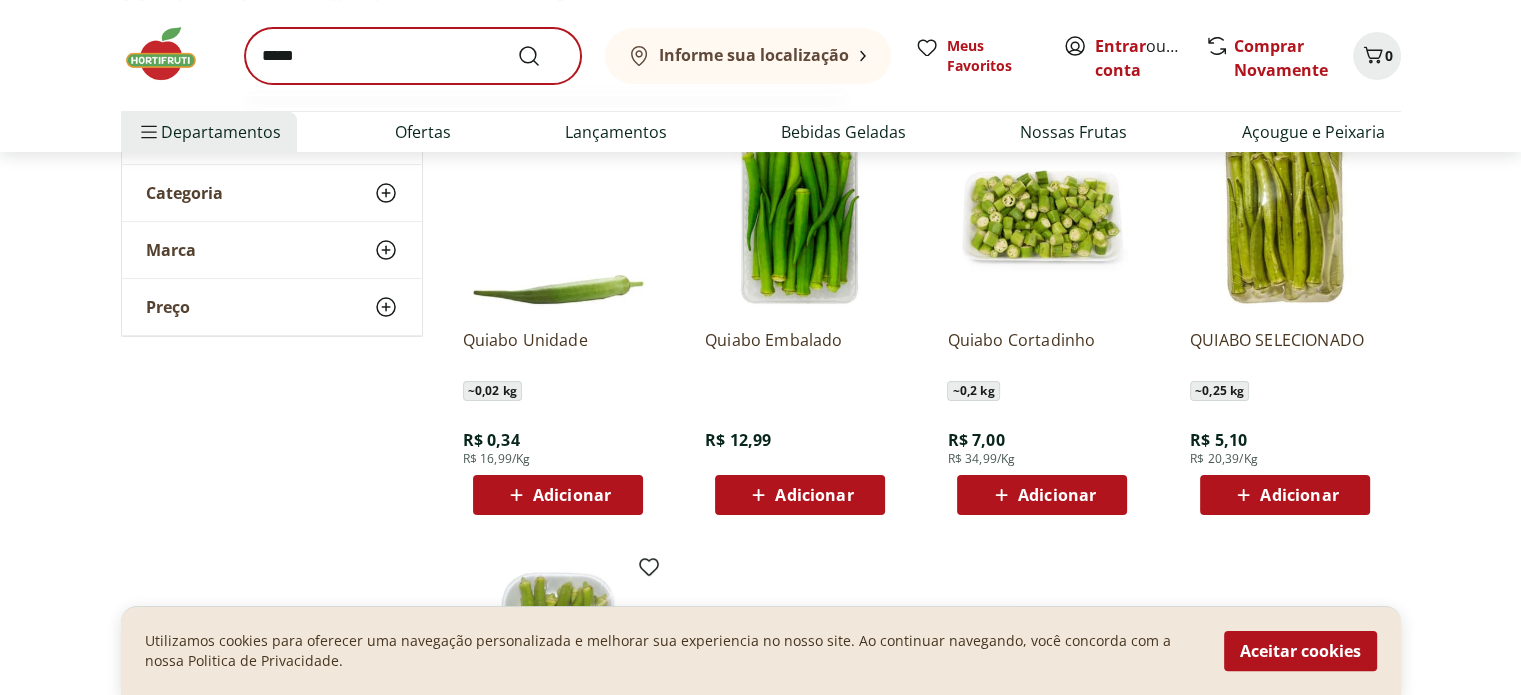 scroll, scrollTop: 0, scrollLeft: 0, axis: both 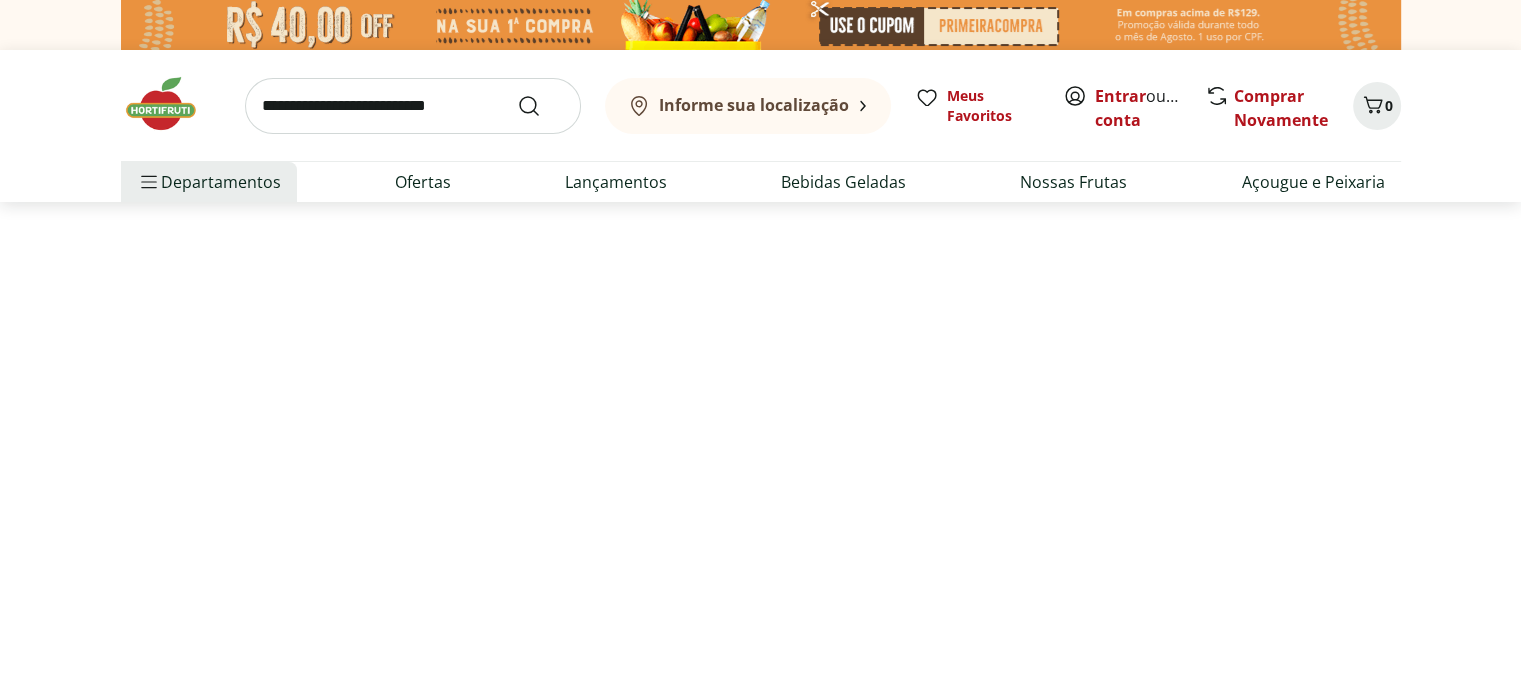 select on "**********" 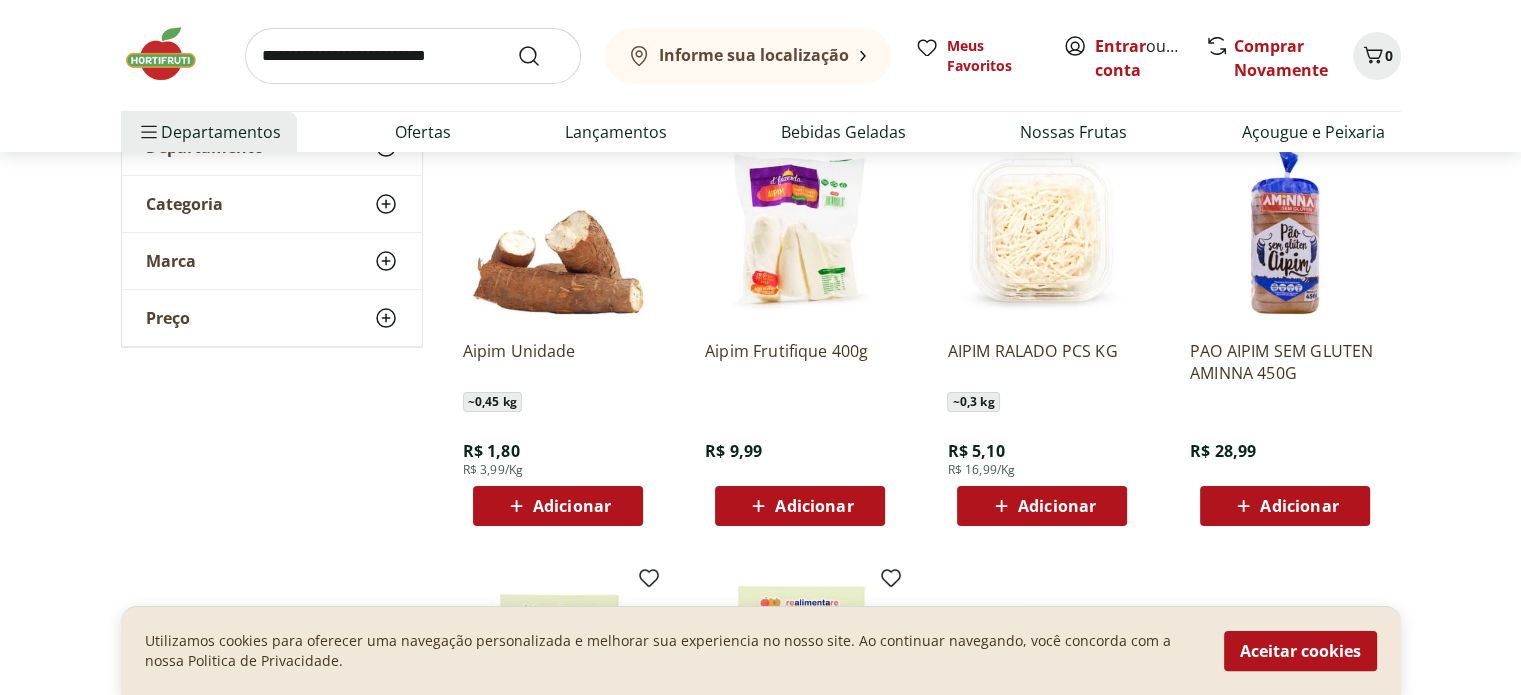 scroll, scrollTop: 300, scrollLeft: 0, axis: vertical 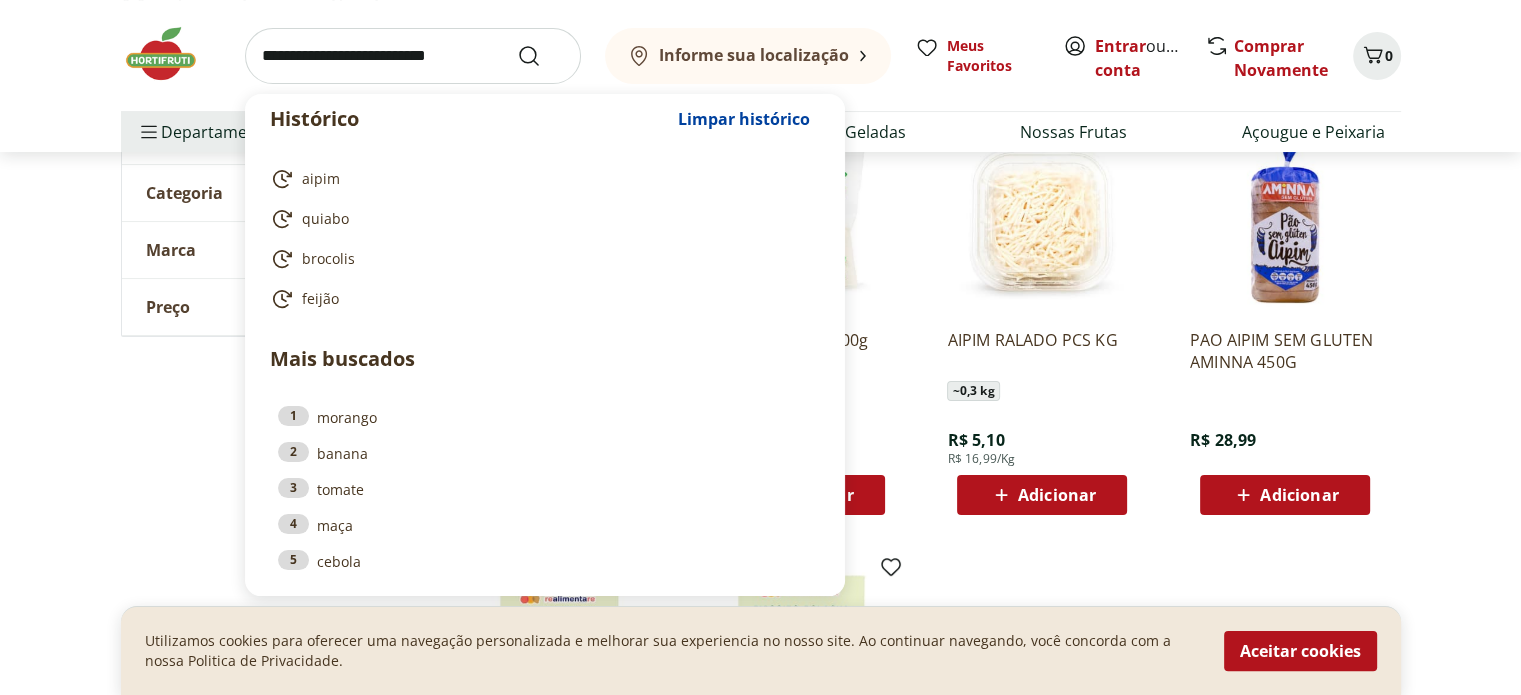 click at bounding box center (413, 56) 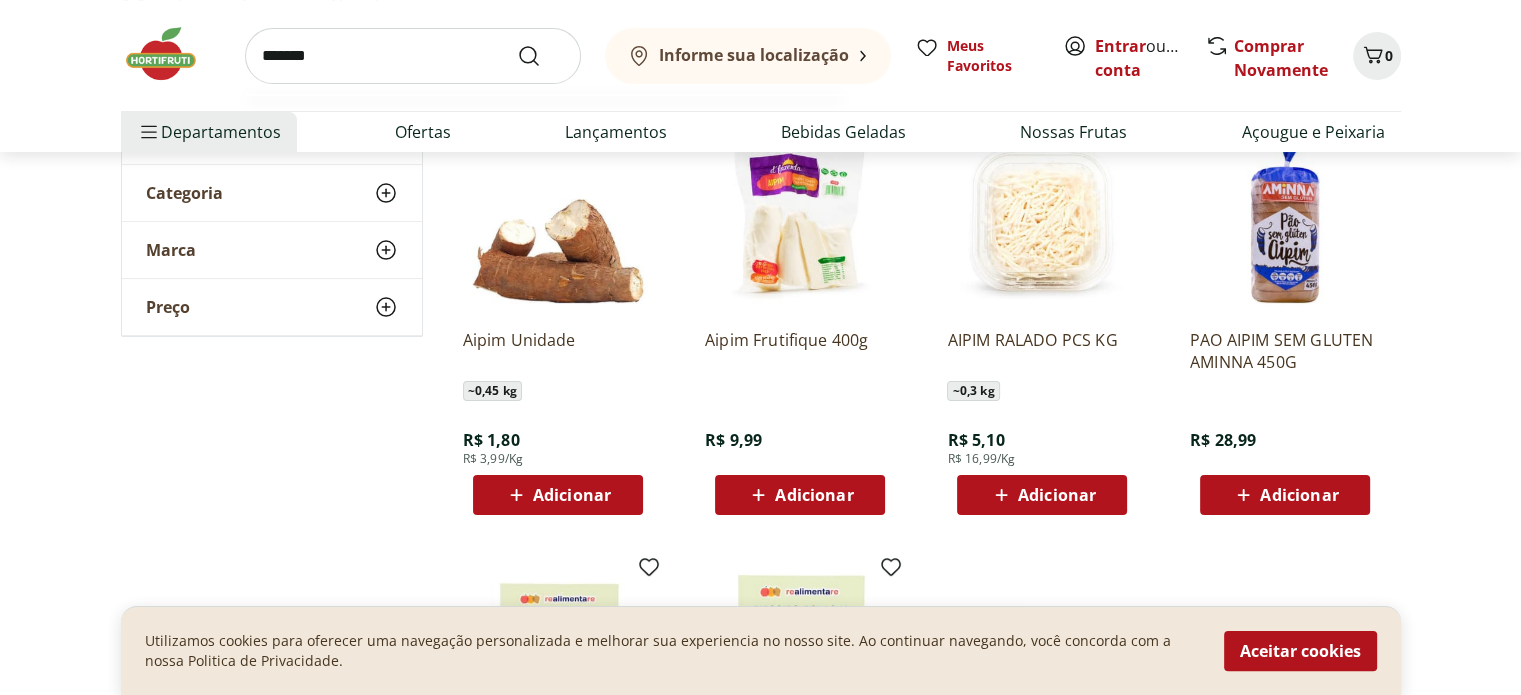 type on "*******" 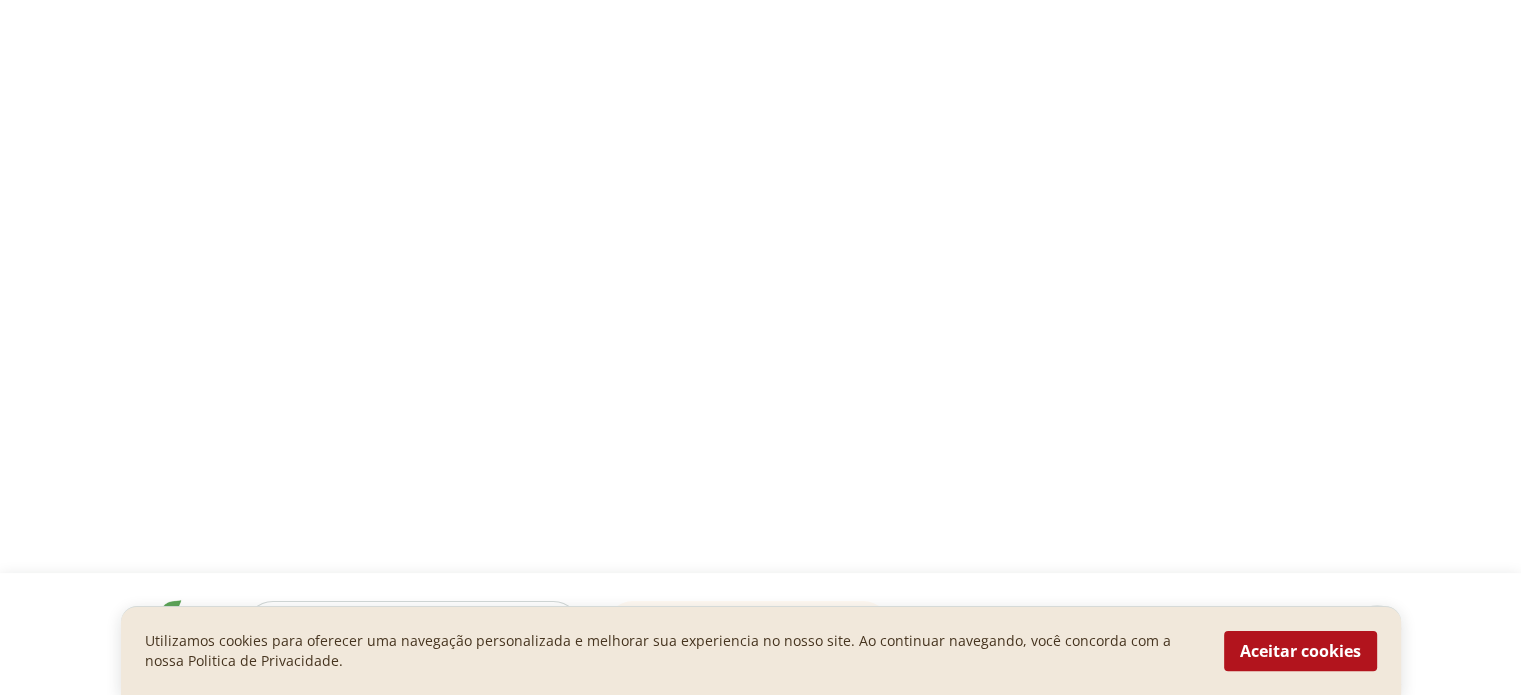 scroll, scrollTop: 0, scrollLeft: 0, axis: both 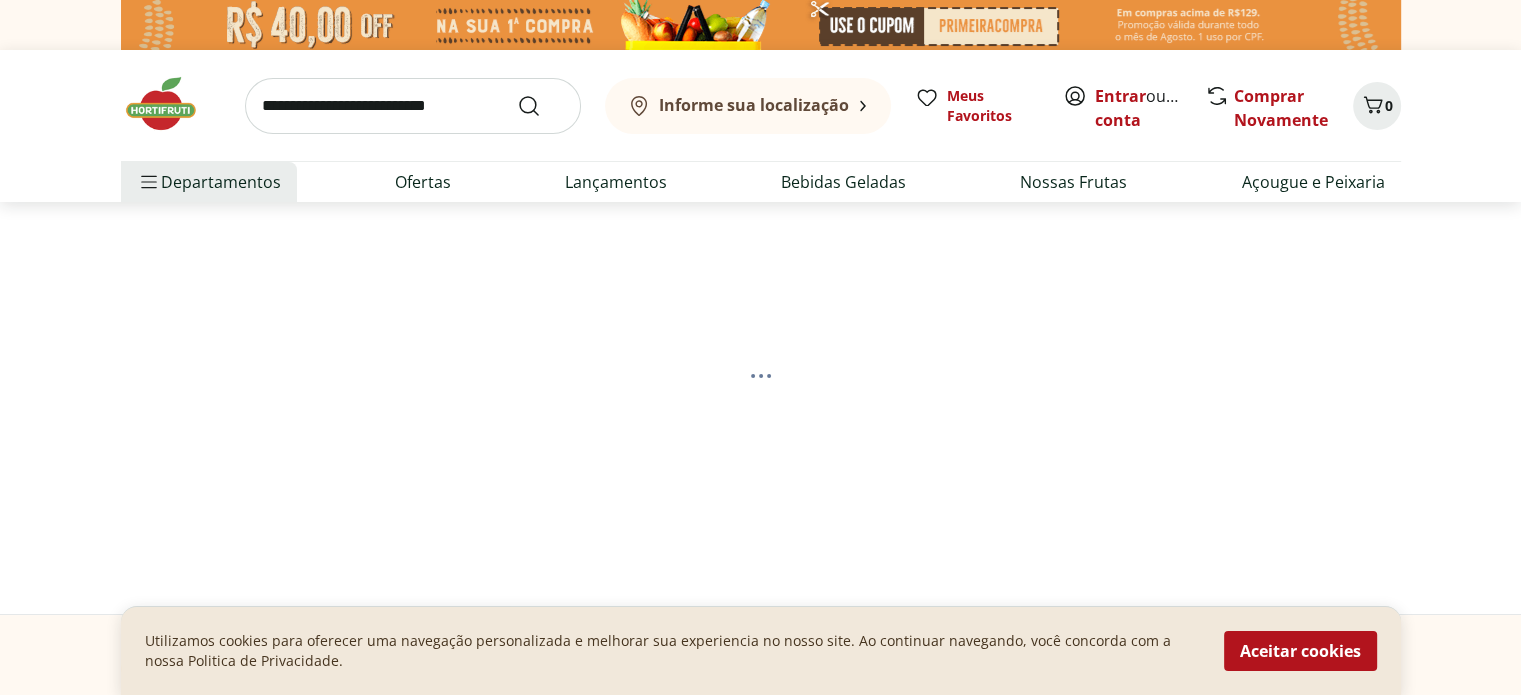 select on "**********" 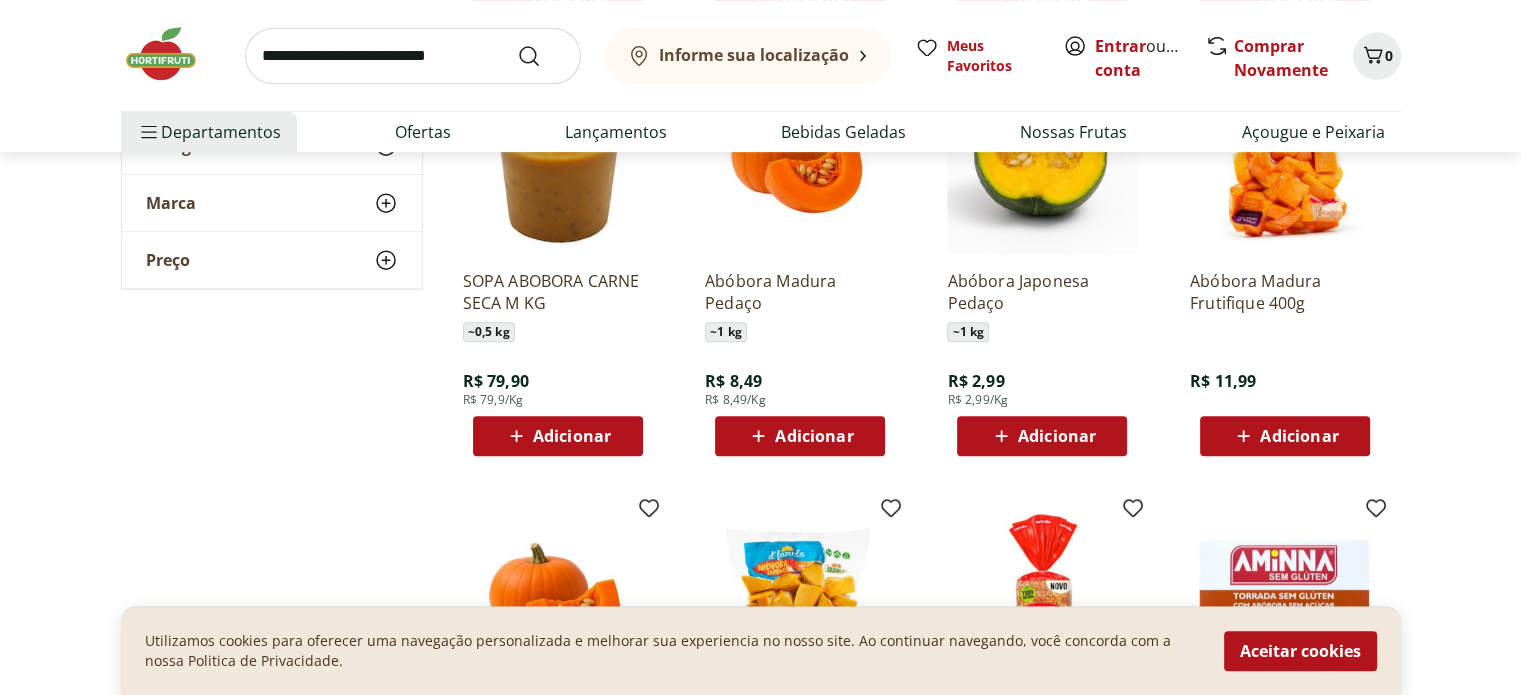 scroll, scrollTop: 800, scrollLeft: 0, axis: vertical 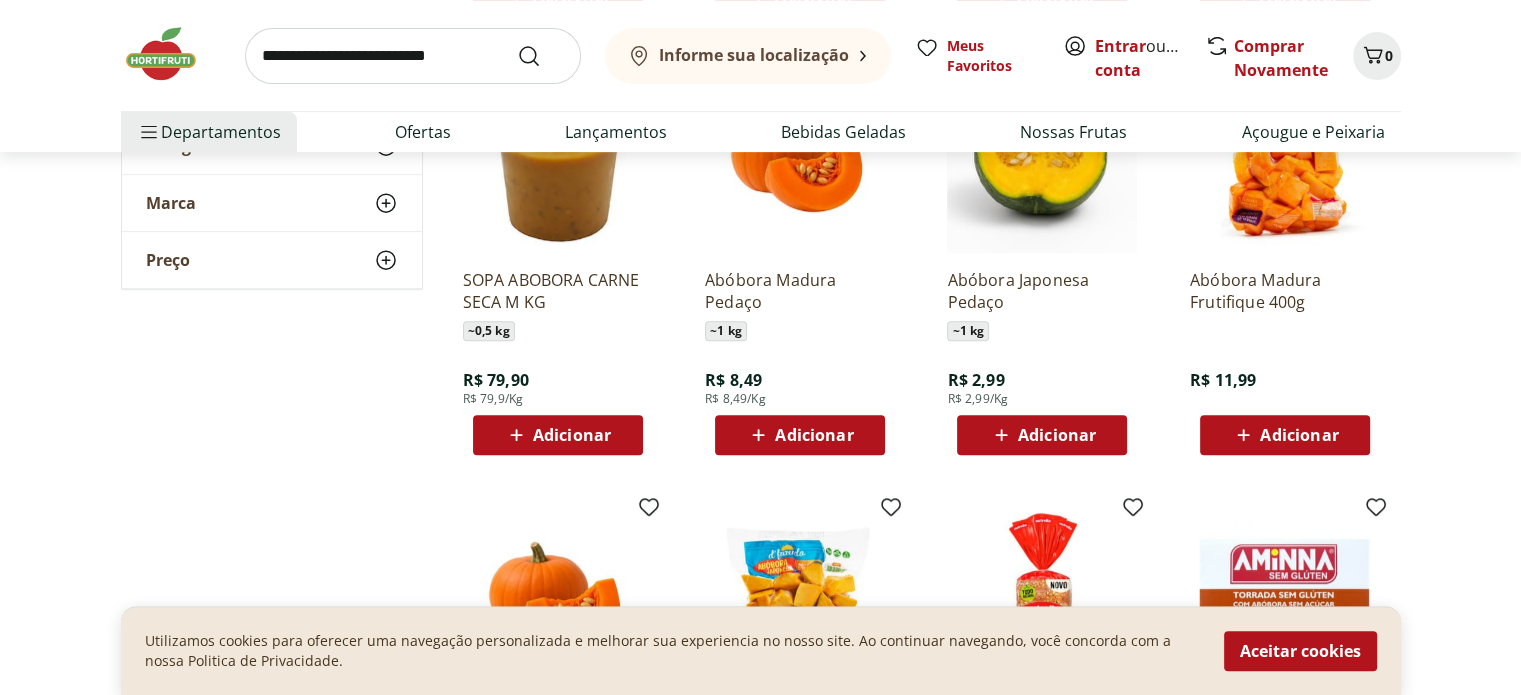 click at bounding box center (413, 56) 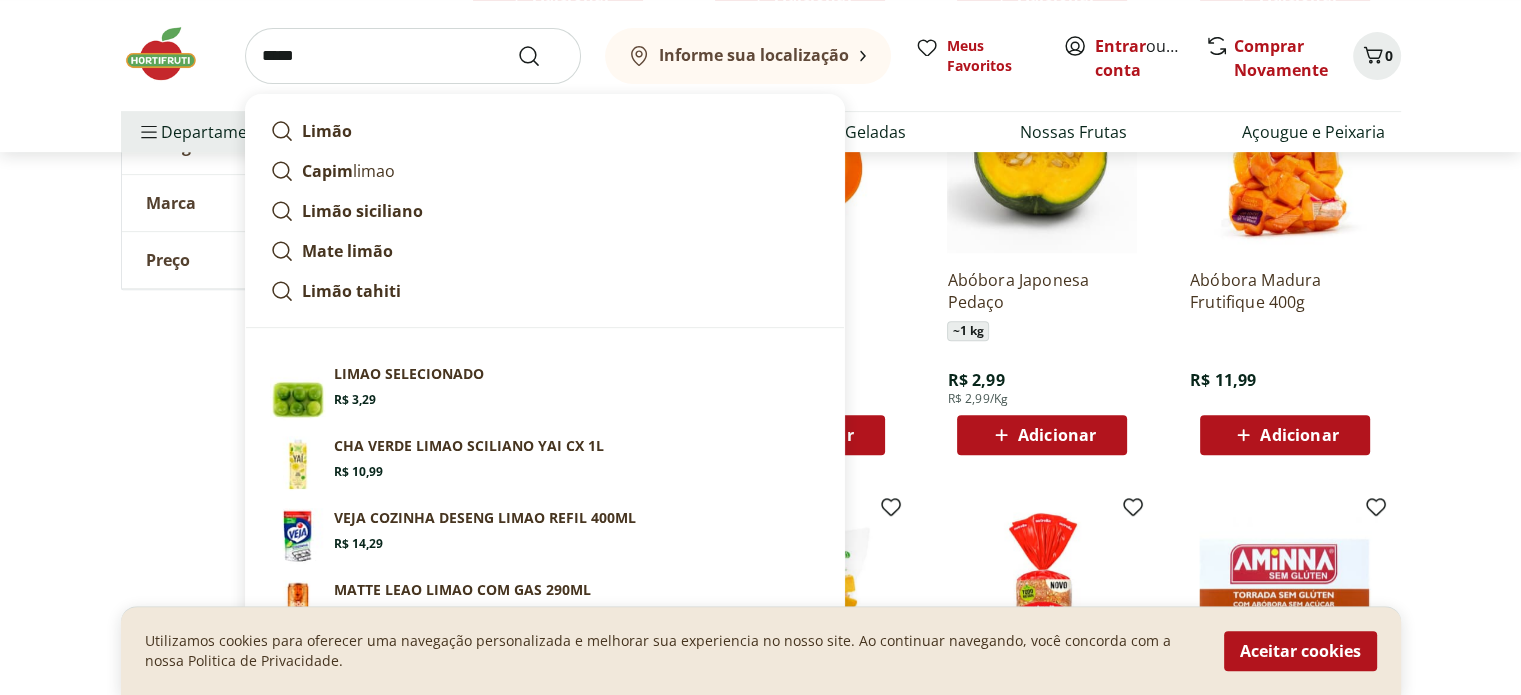 type on "*****" 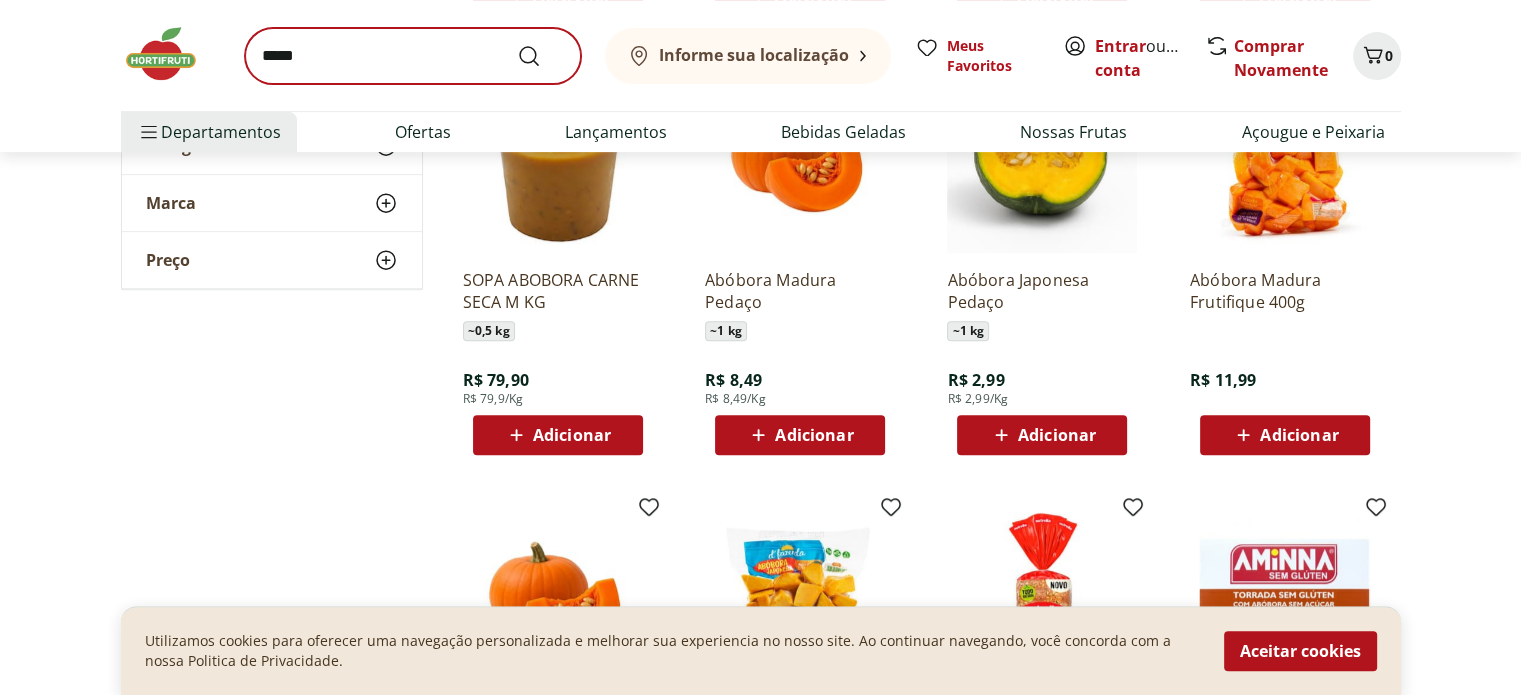 scroll, scrollTop: 0, scrollLeft: 0, axis: both 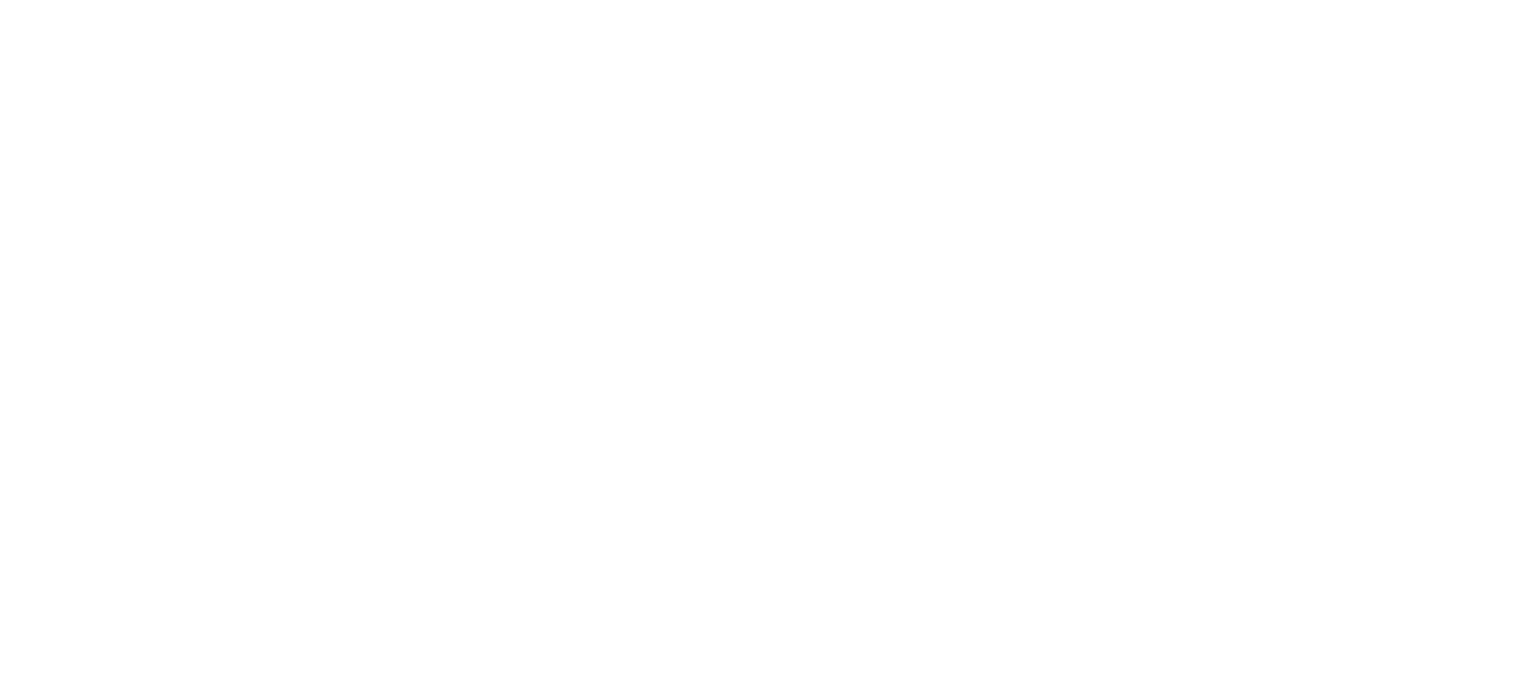 select on "**********" 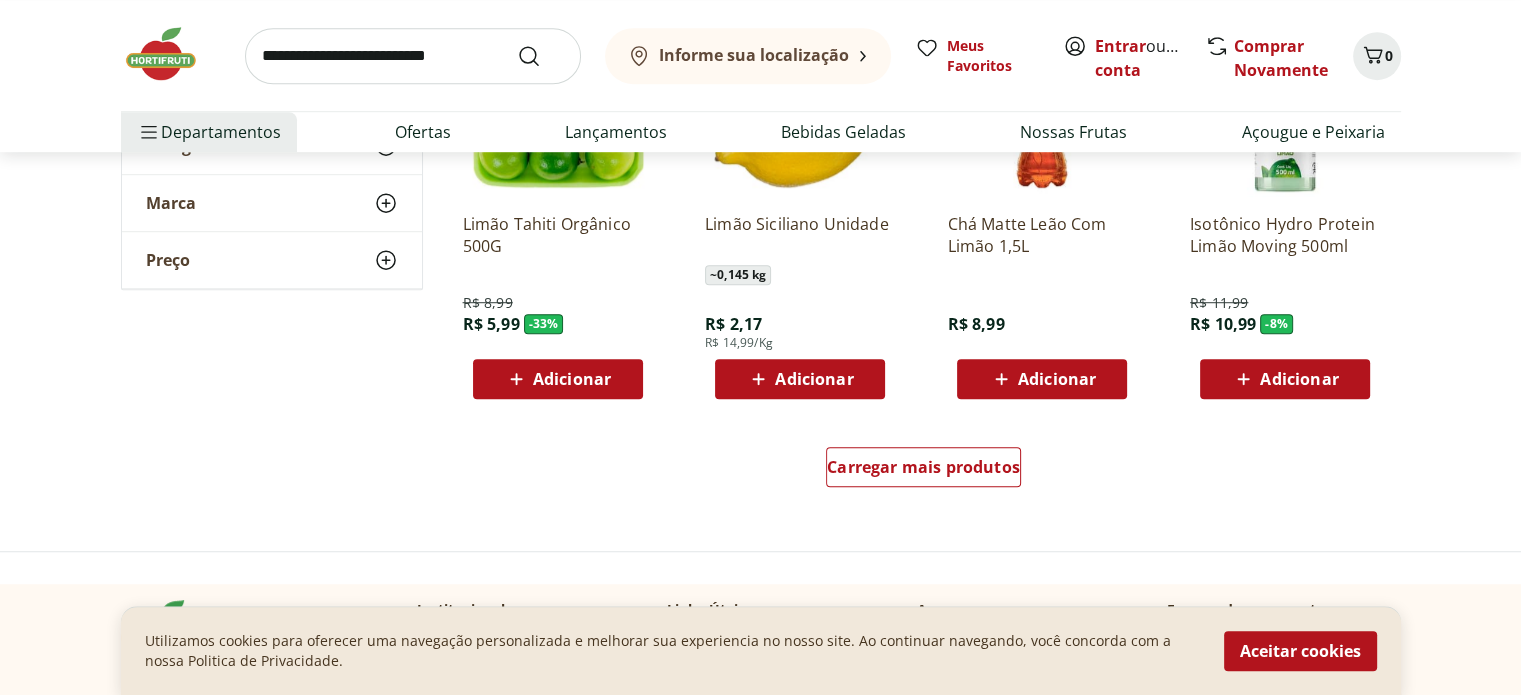 scroll, scrollTop: 1500, scrollLeft: 0, axis: vertical 